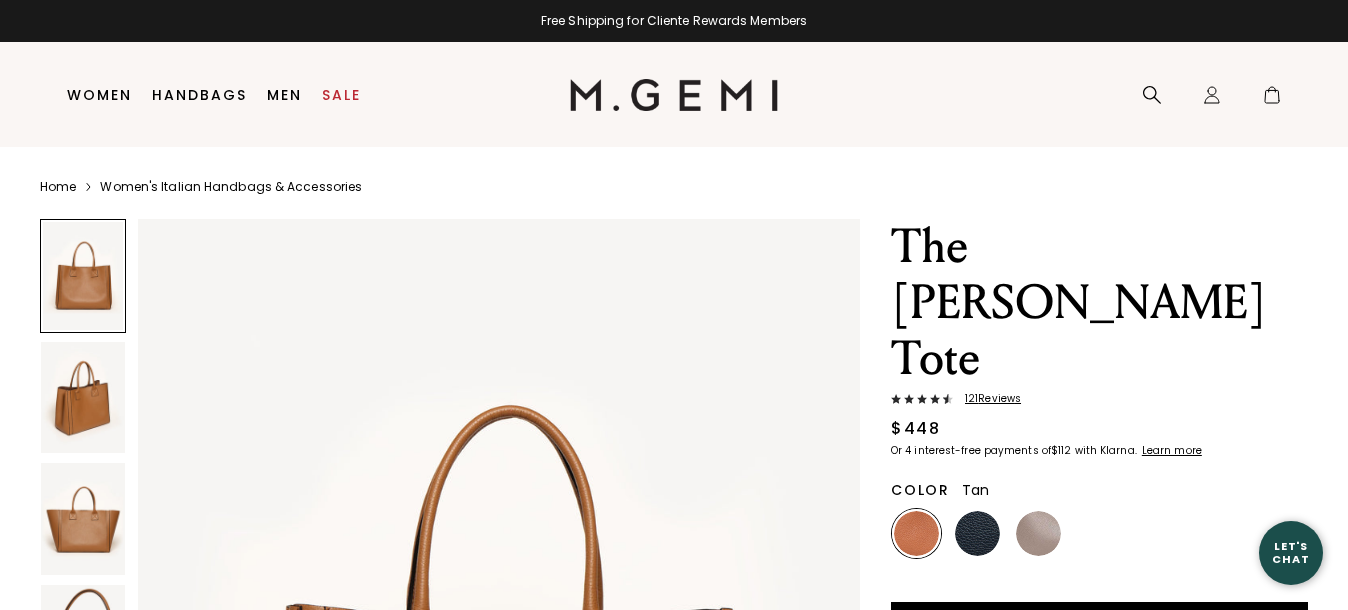 scroll, scrollTop: 0, scrollLeft: 0, axis: both 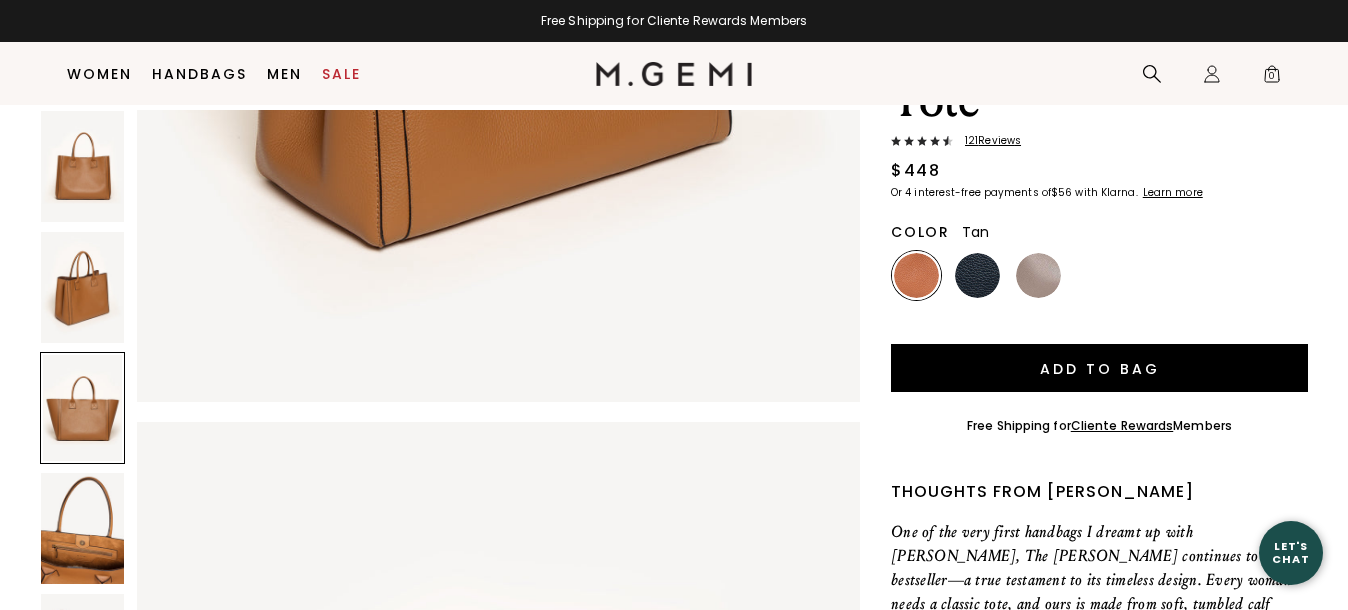 click at bounding box center [82, 287] 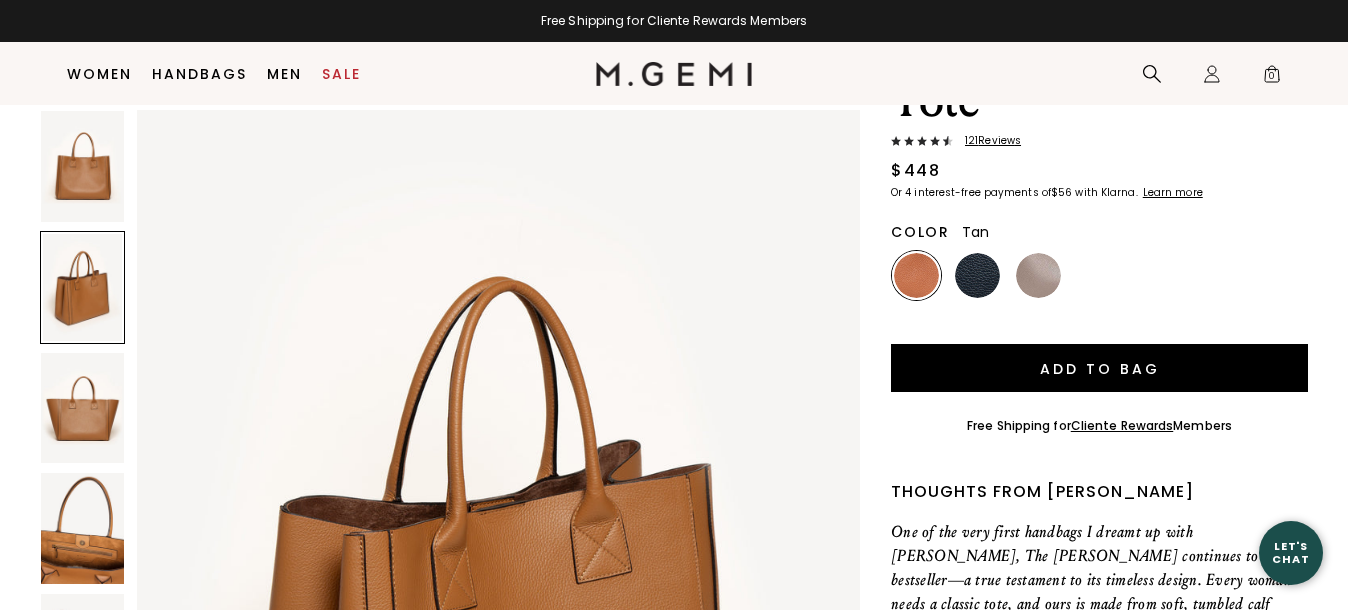 click at bounding box center [82, 528] 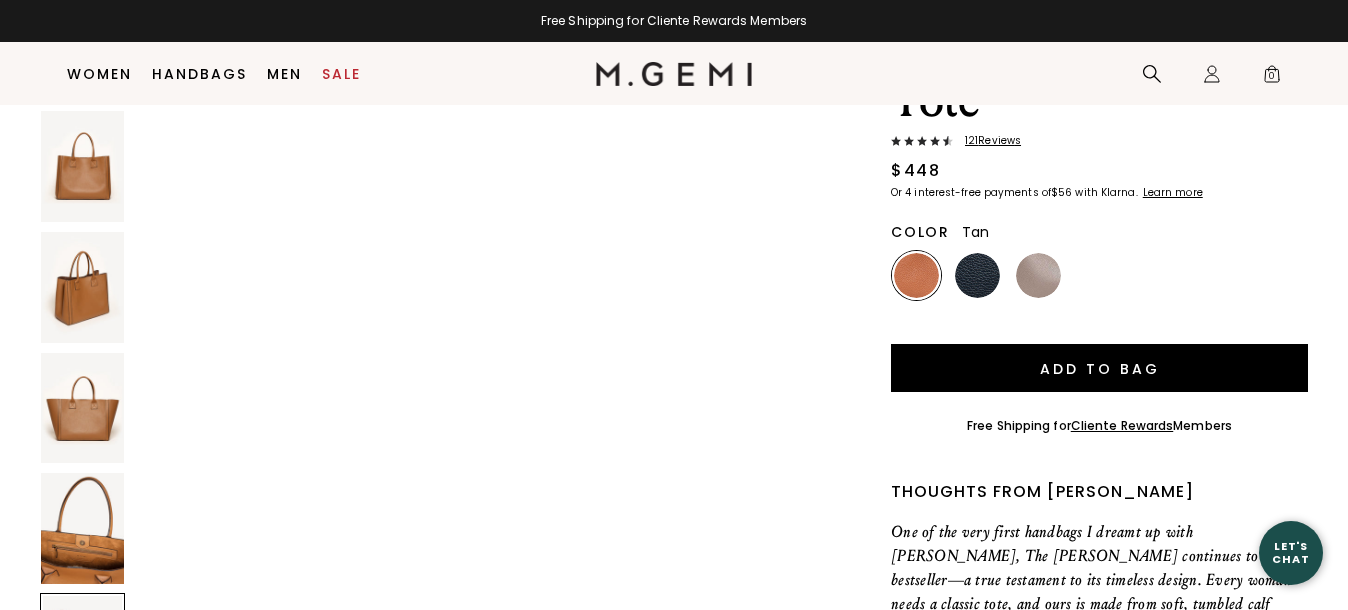 scroll, scrollTop: 3555, scrollLeft: 0, axis: vertical 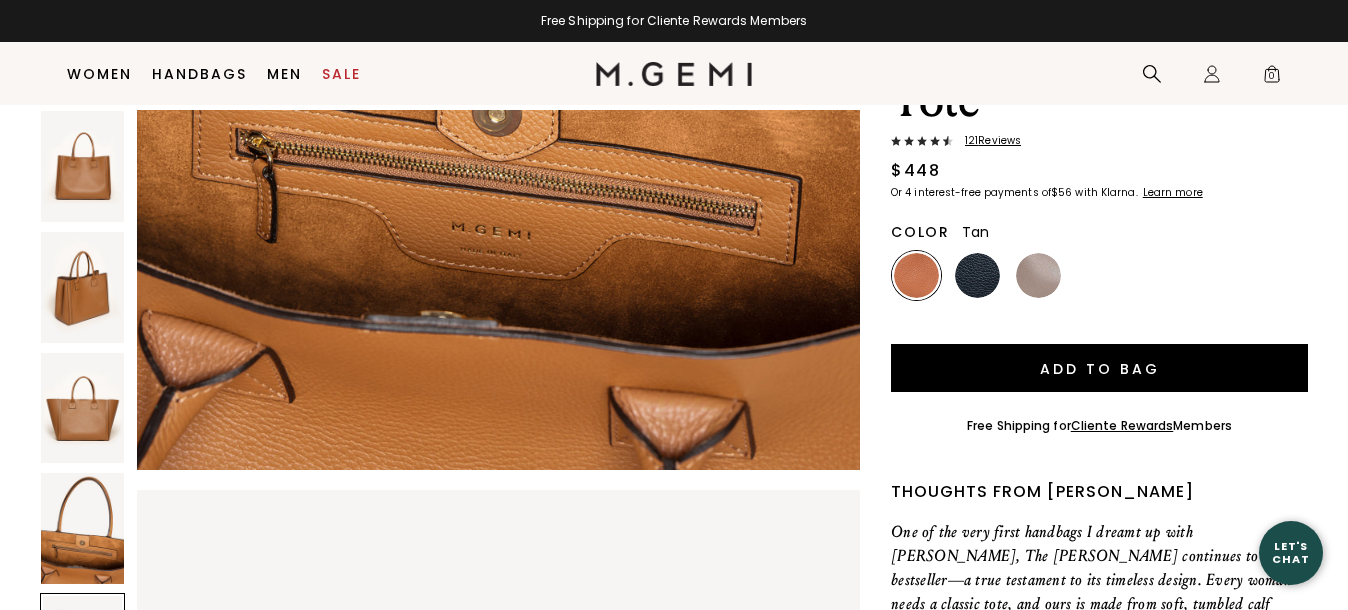 click at bounding box center (82, 166) 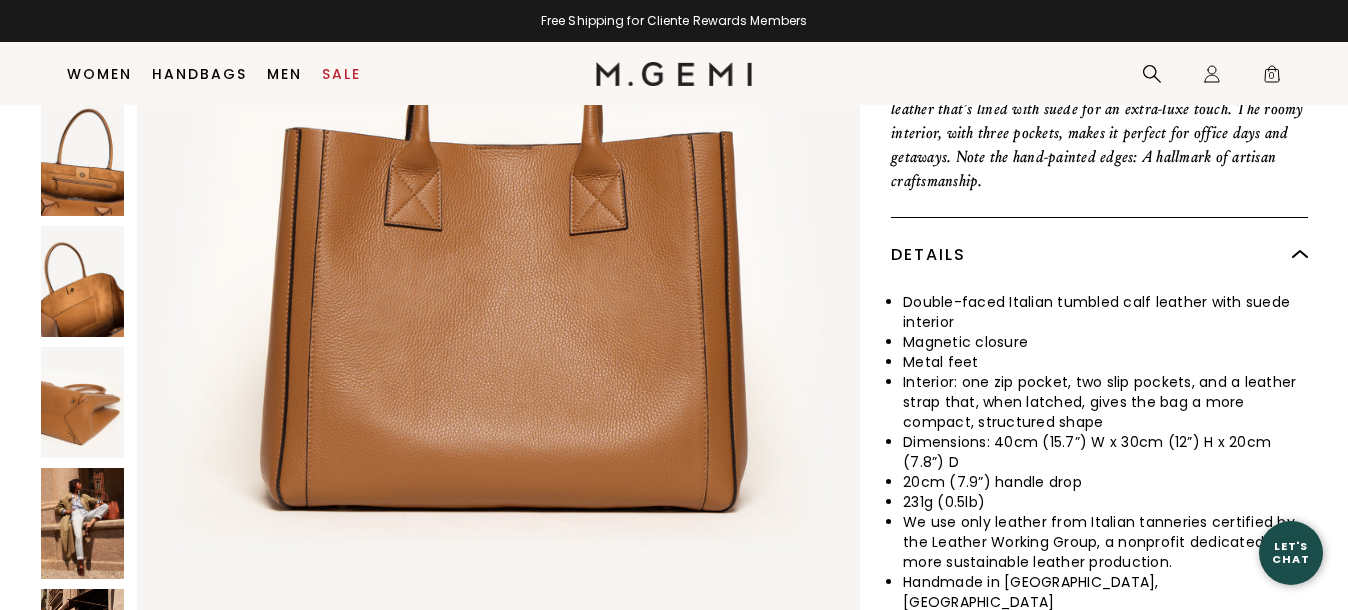 scroll, scrollTop: 739, scrollLeft: 0, axis: vertical 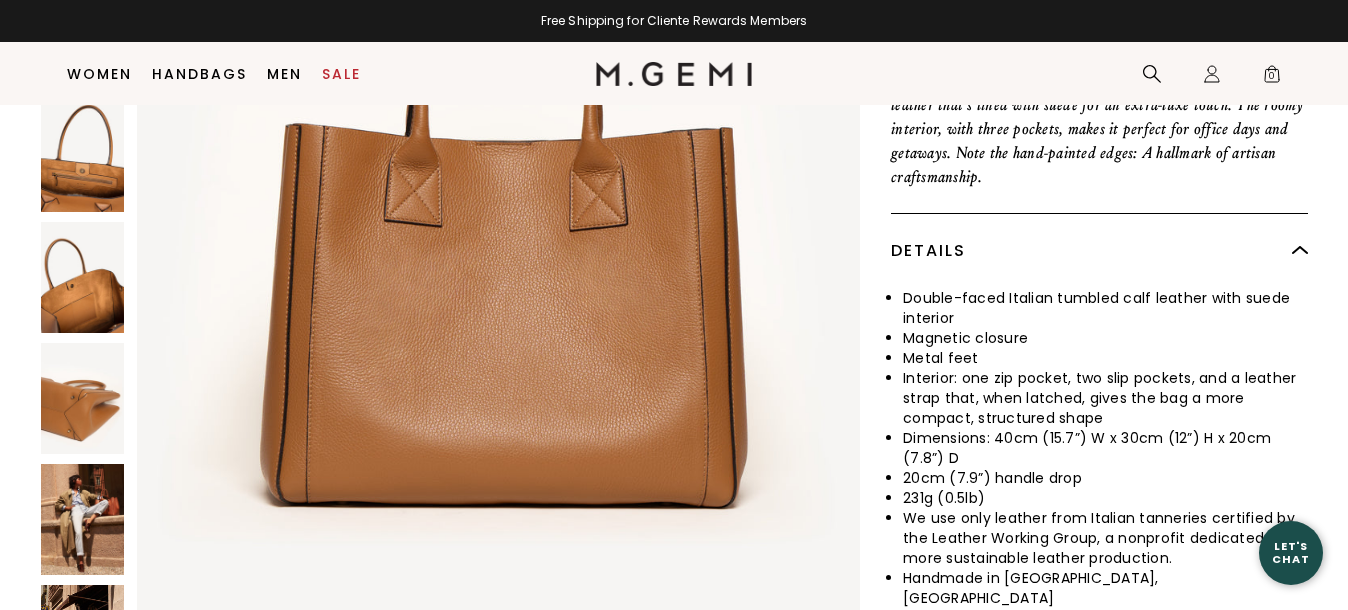 click at bounding box center (82, 519) 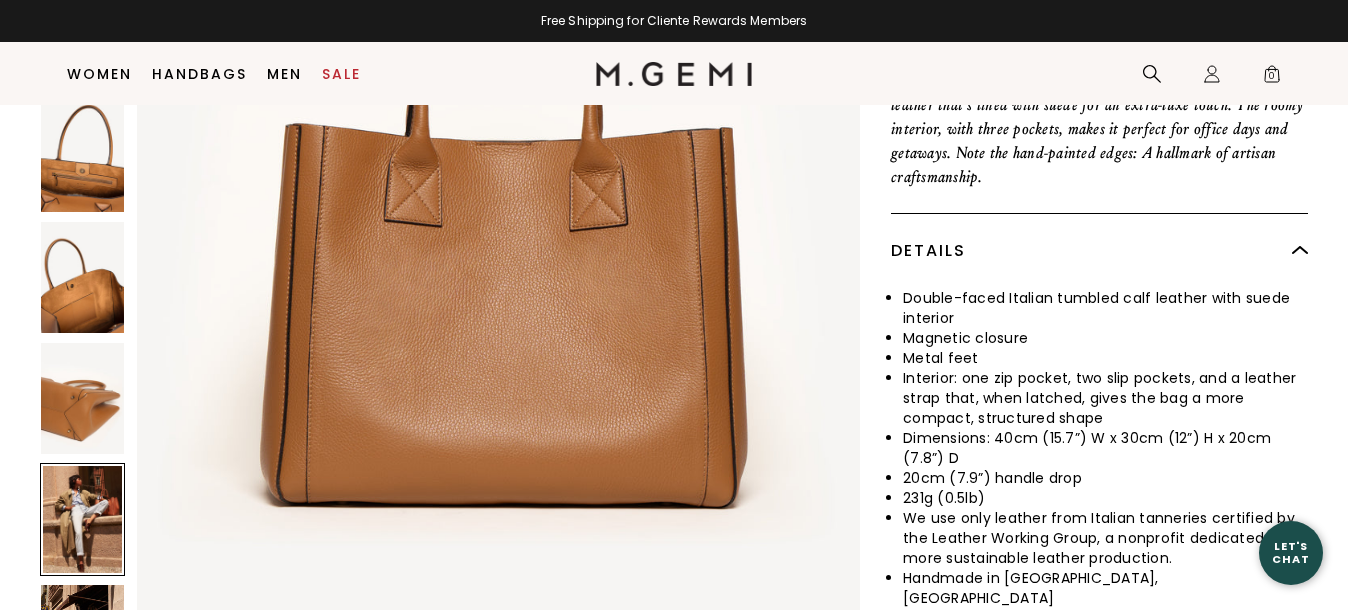 scroll, scrollTop: 5903, scrollLeft: 0, axis: vertical 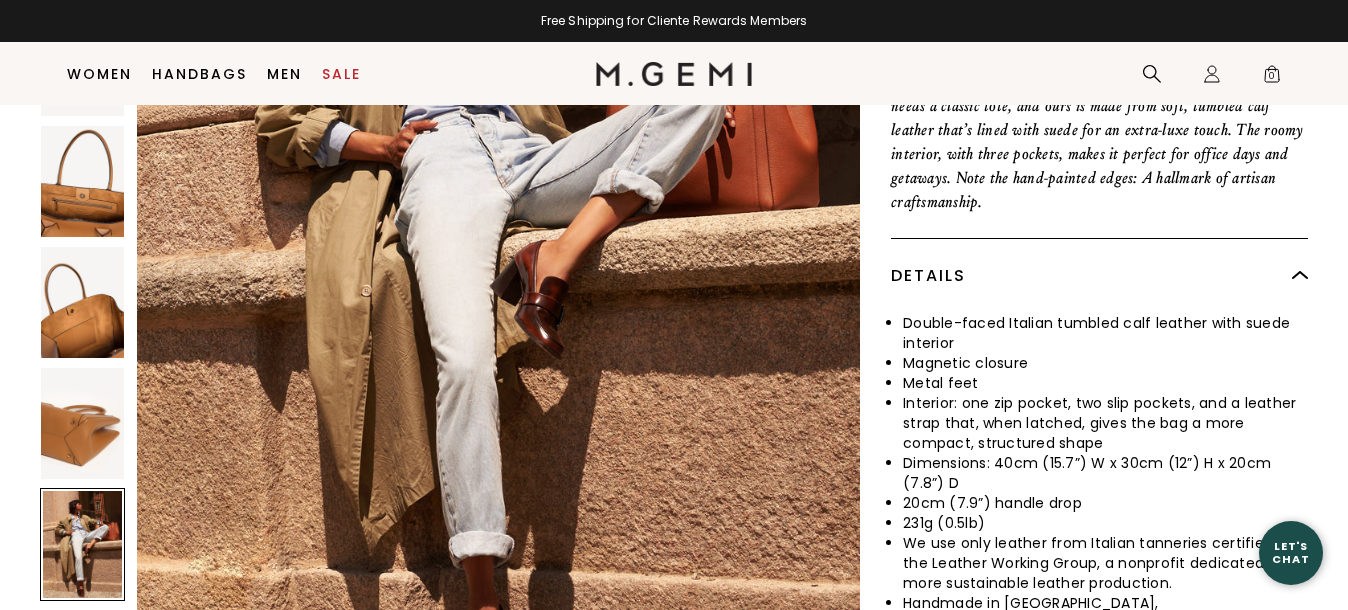 click at bounding box center (82, 665) 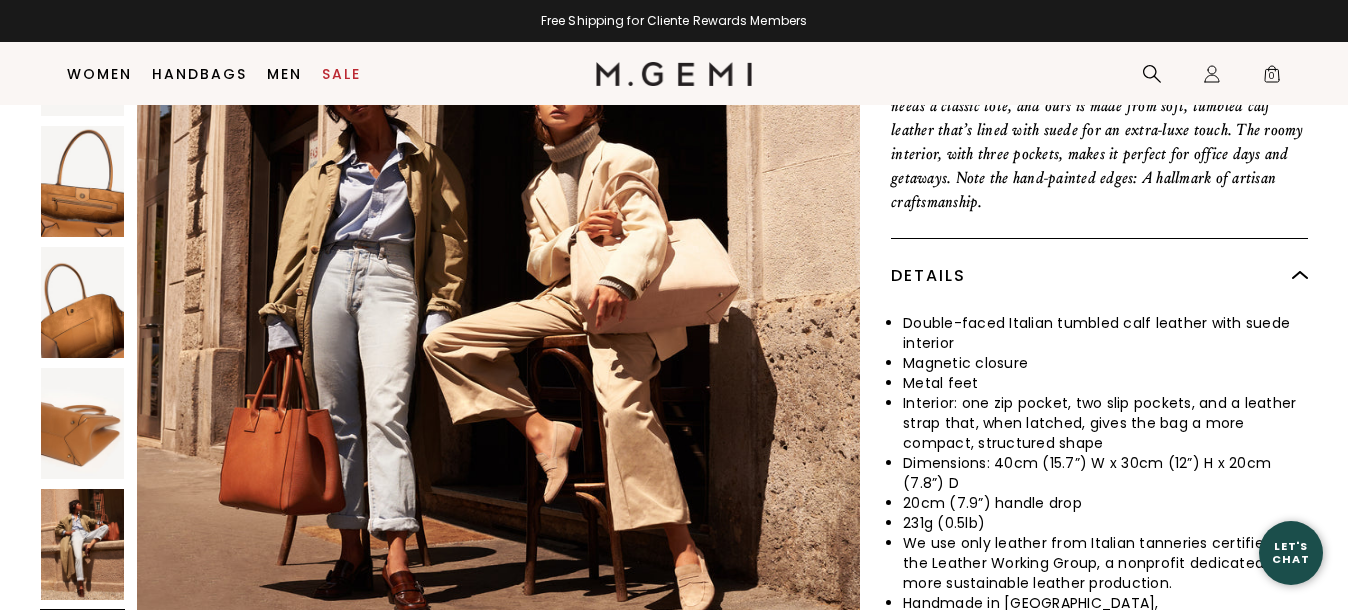 scroll, scrollTop: 6887, scrollLeft: 0, axis: vertical 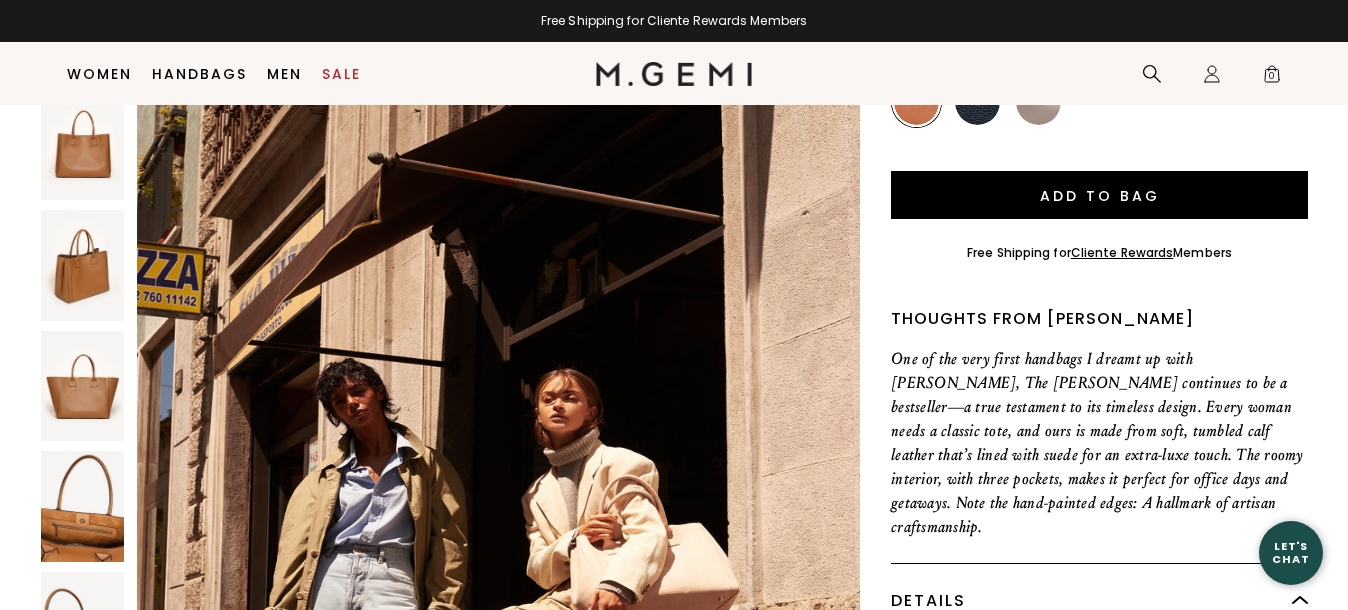 click at bounding box center [82, 265] 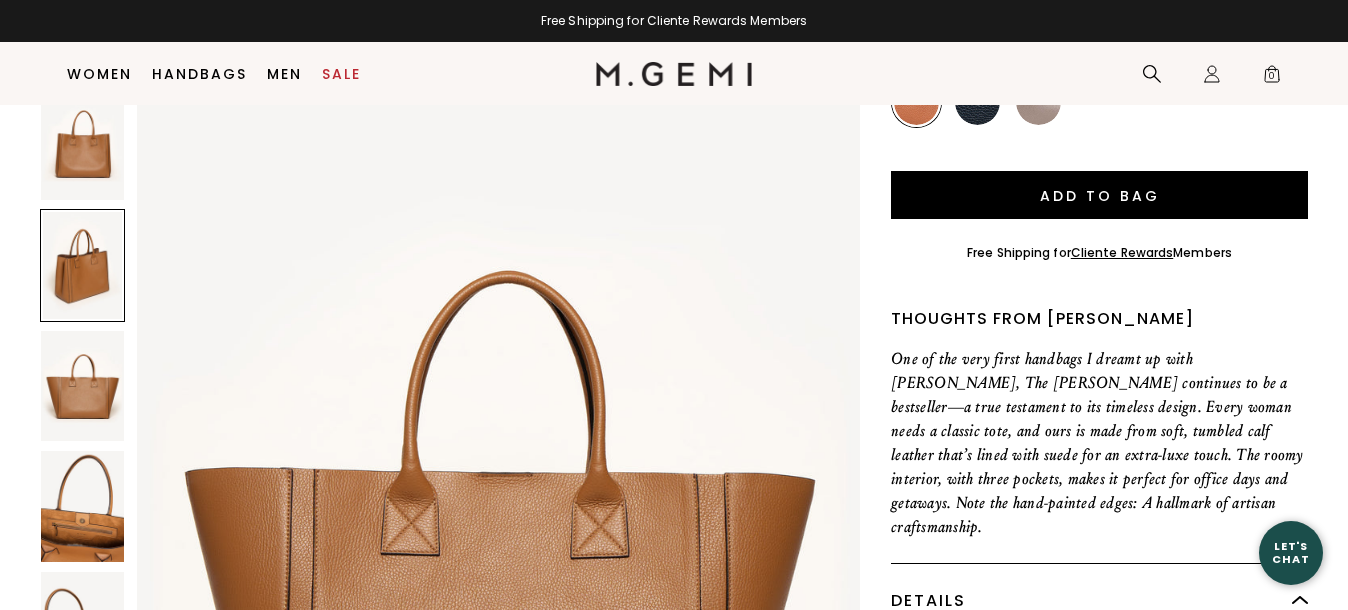 scroll, scrollTop: 984, scrollLeft: 0, axis: vertical 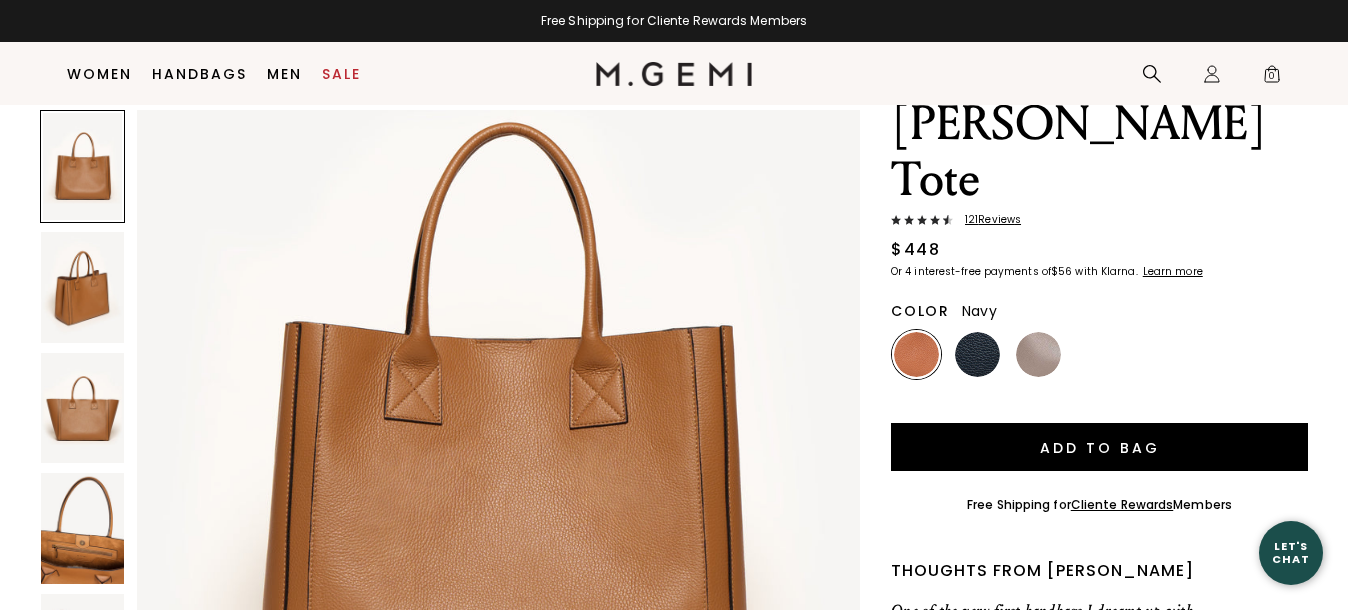 click at bounding box center (977, 354) 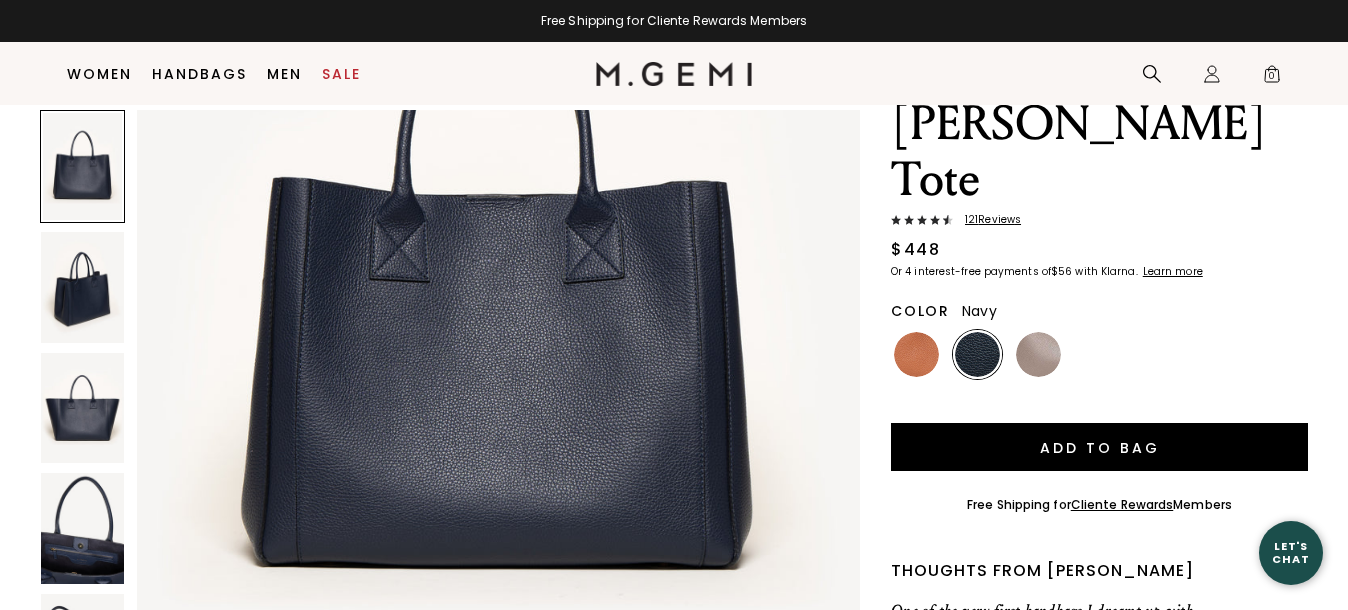 scroll, scrollTop: 313, scrollLeft: 0, axis: vertical 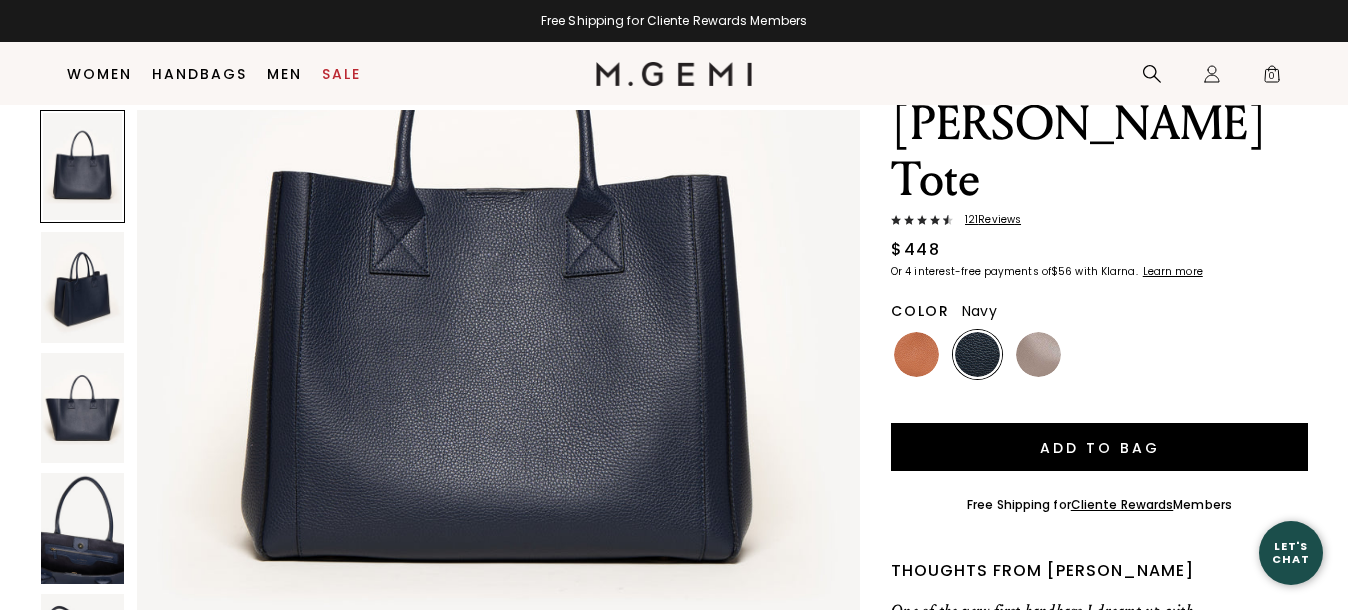click at bounding box center [82, 287] 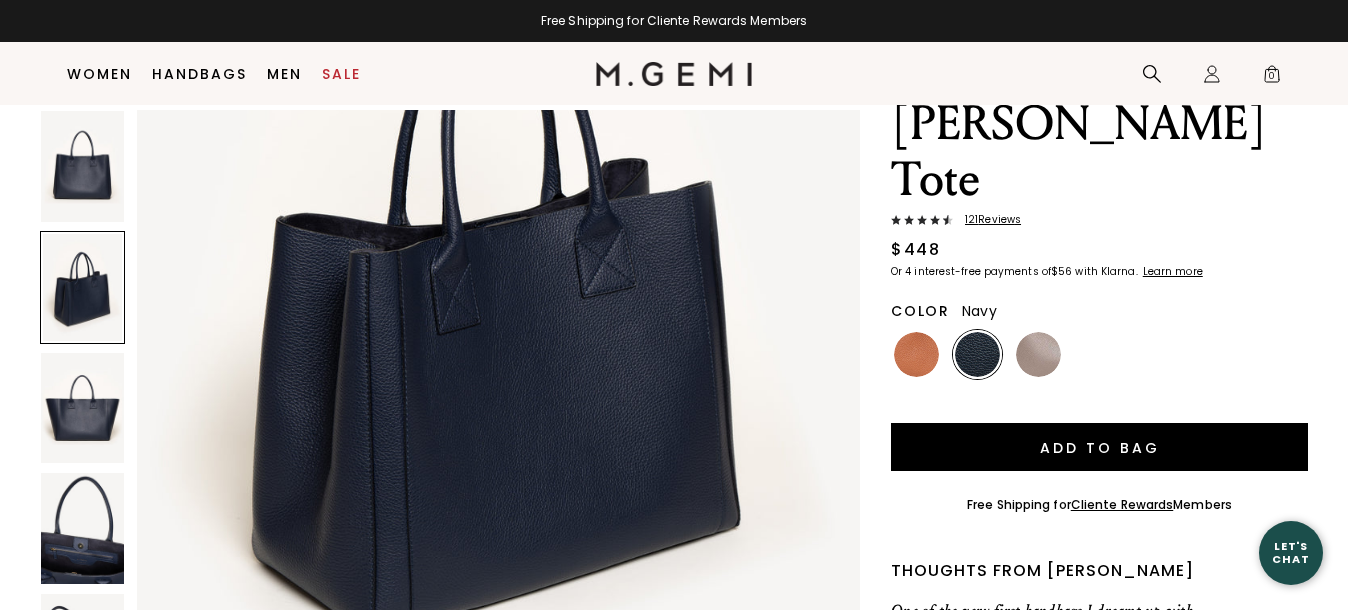scroll, scrollTop: 1316, scrollLeft: 0, axis: vertical 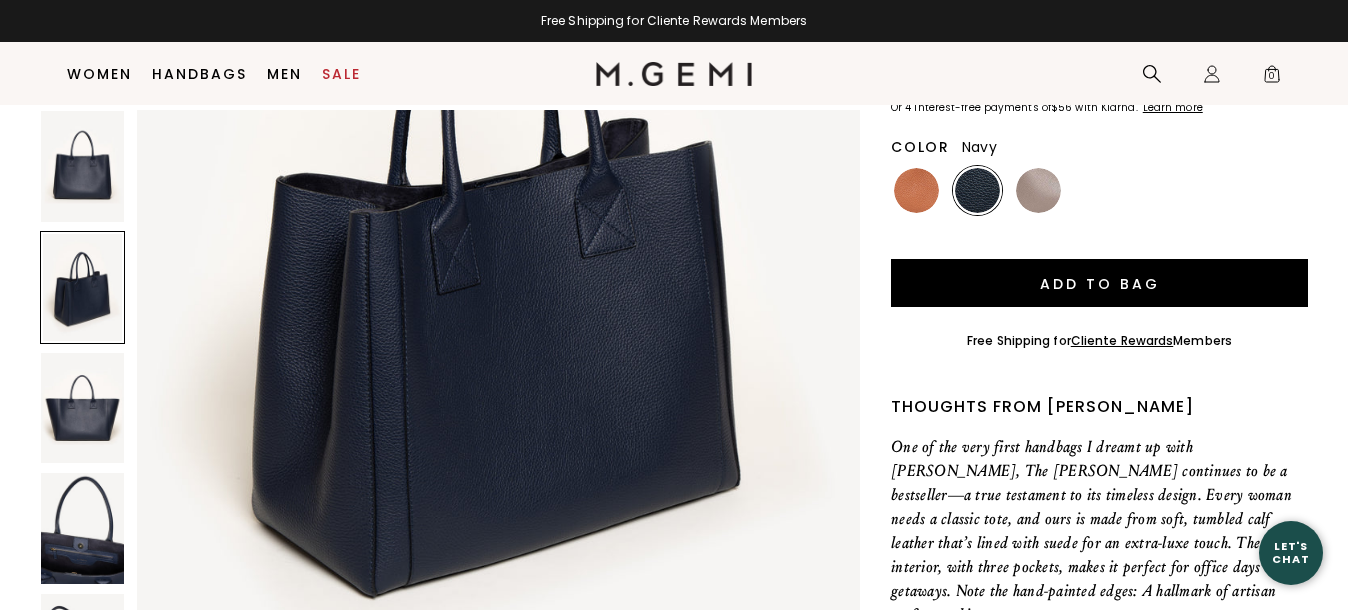 click at bounding box center (82, 528) 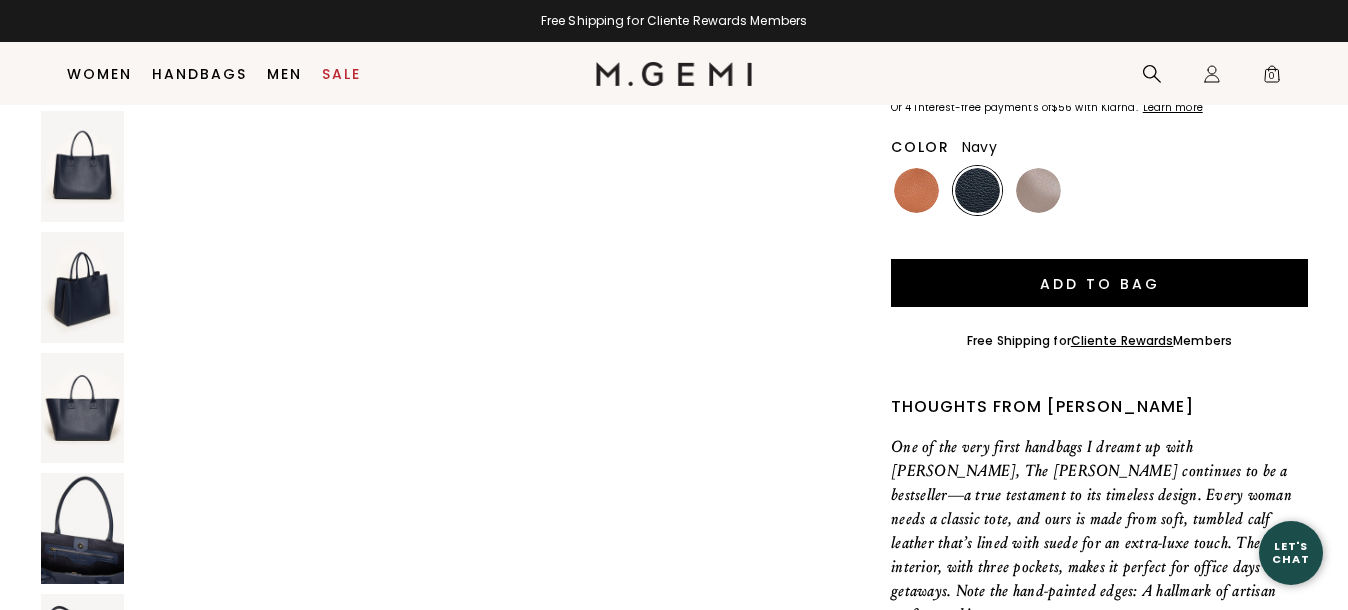 scroll, scrollTop: 6908, scrollLeft: 0, axis: vertical 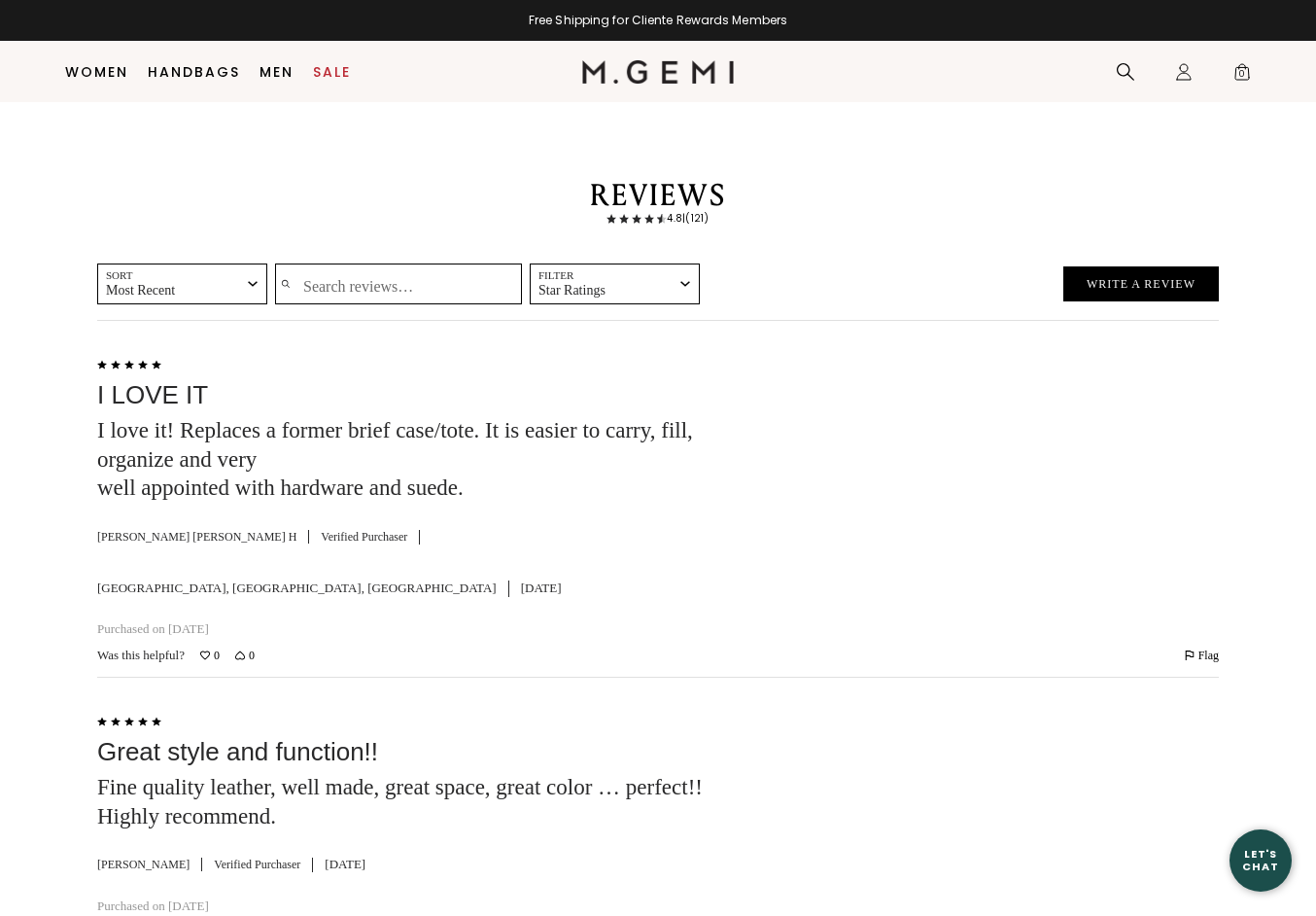 click at bounding box center [308, -41] 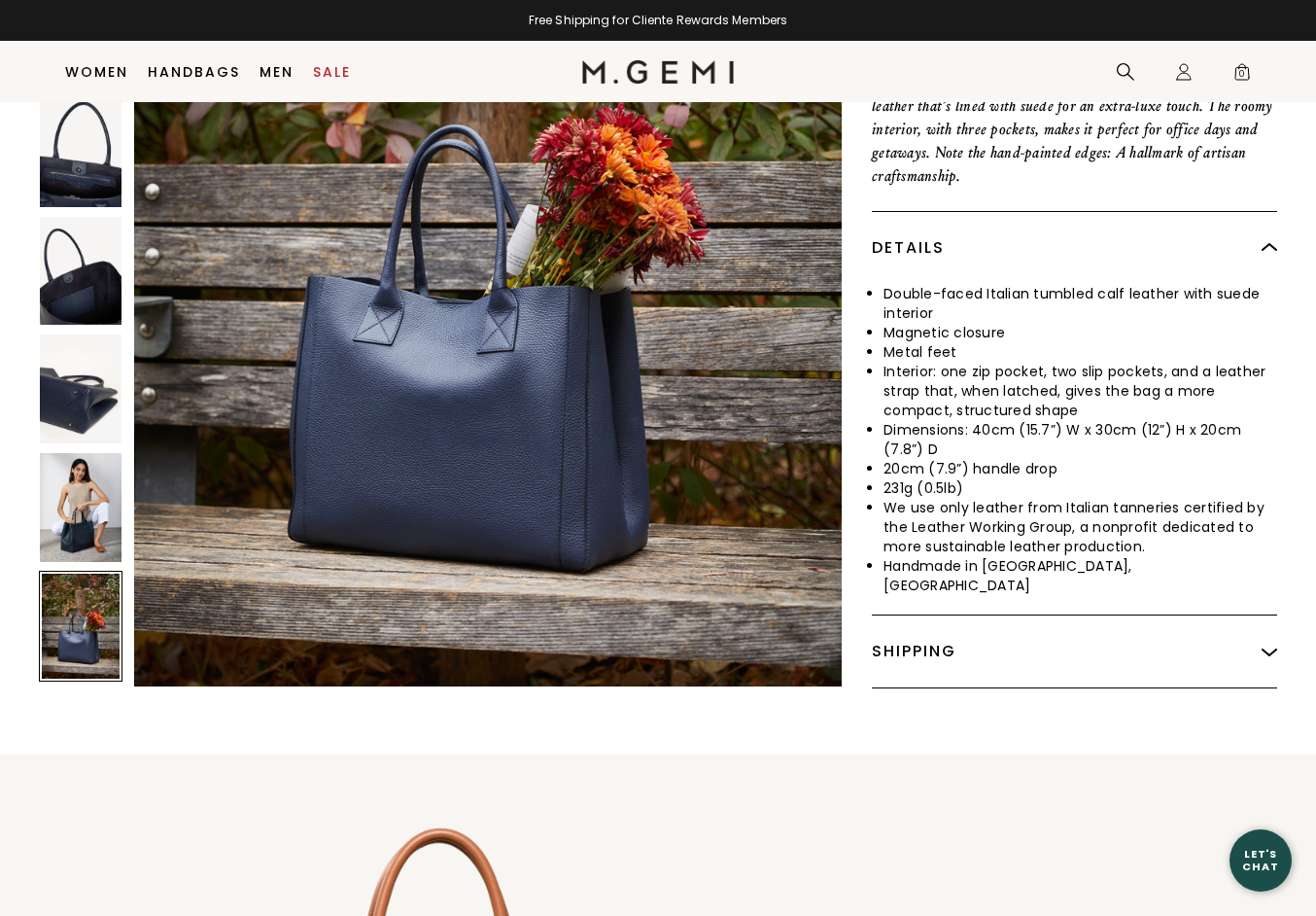scroll, scrollTop: 293, scrollLeft: 0, axis: vertical 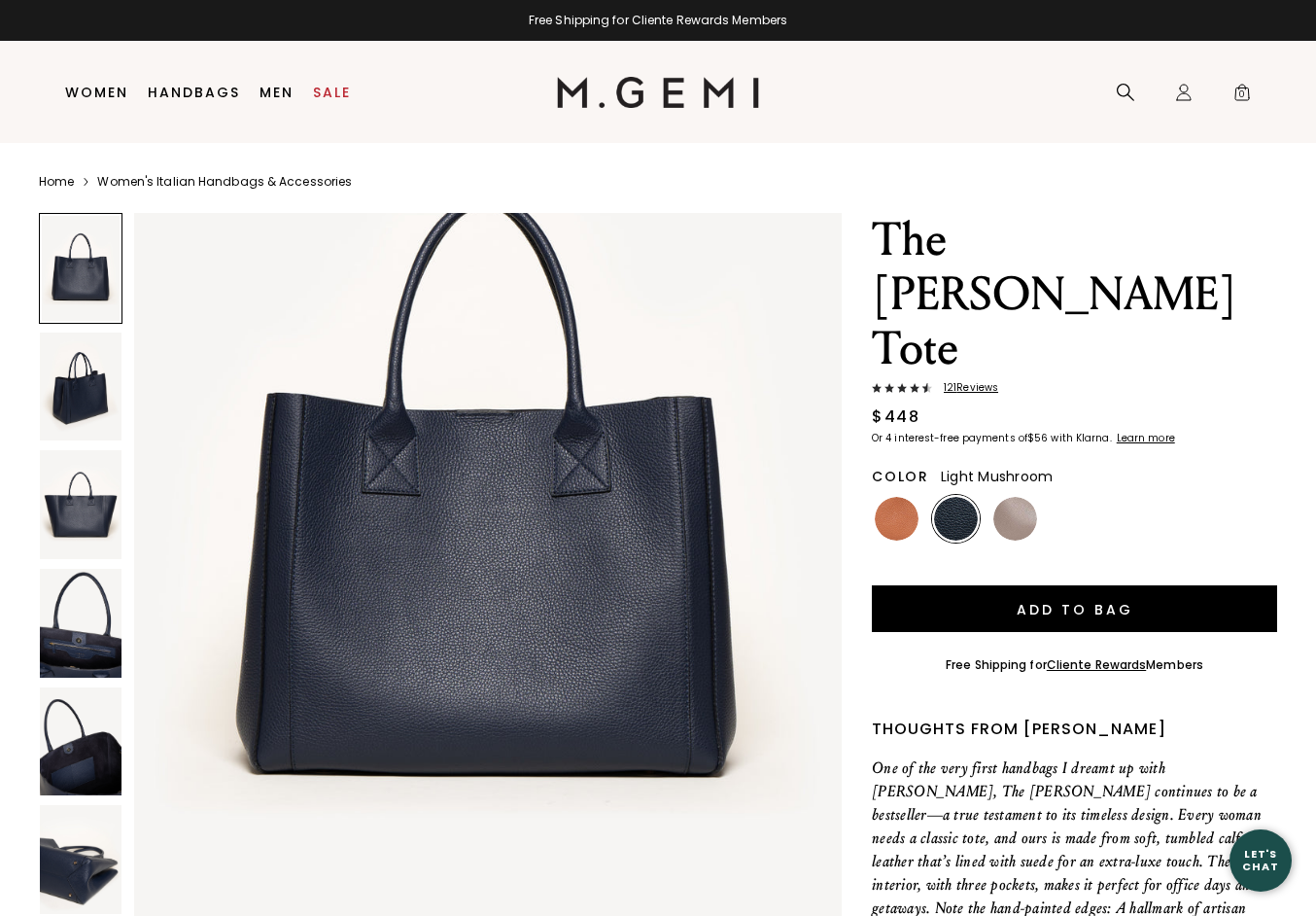 click at bounding box center [1015, 518] 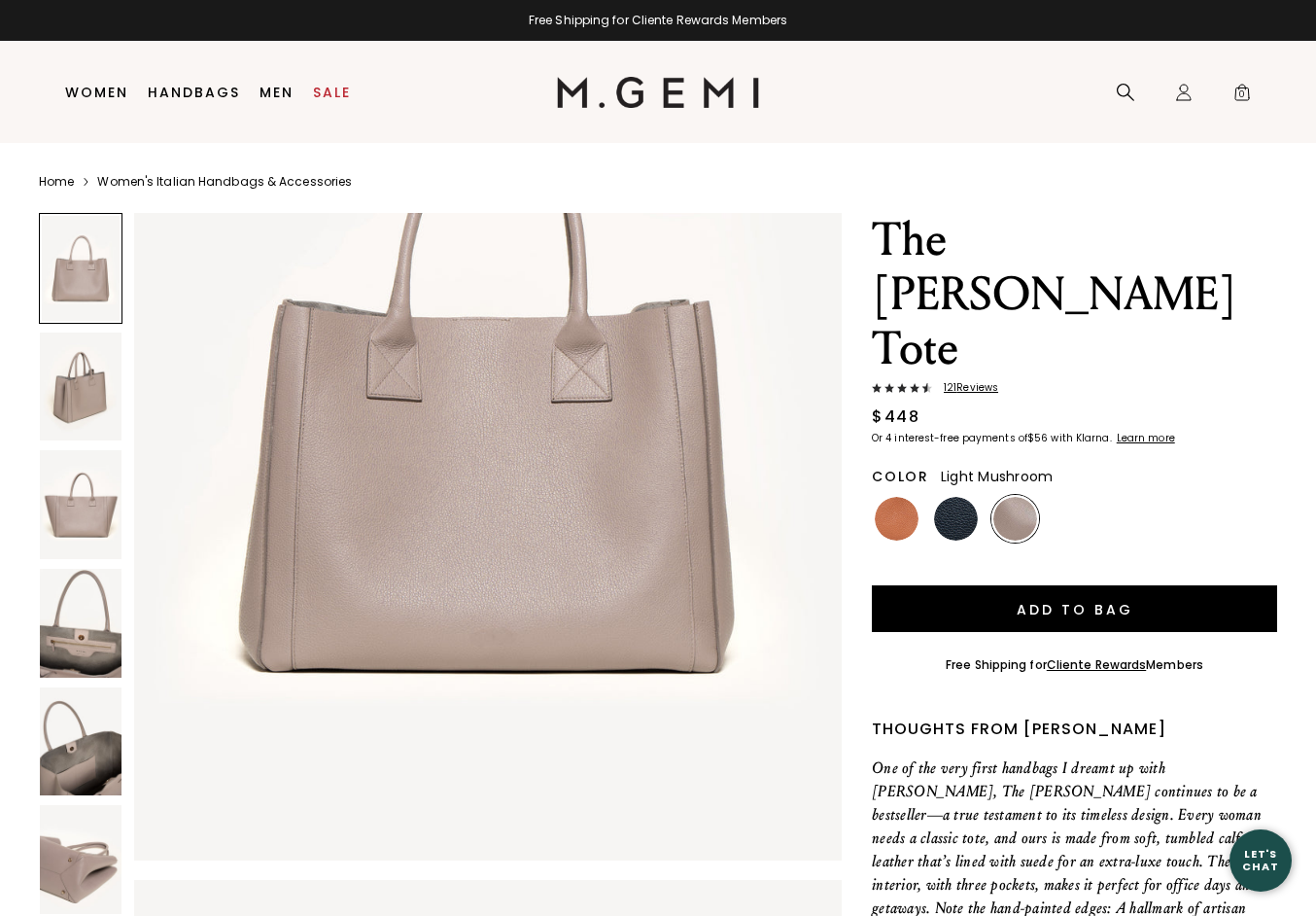 scroll, scrollTop: 299, scrollLeft: 0, axis: vertical 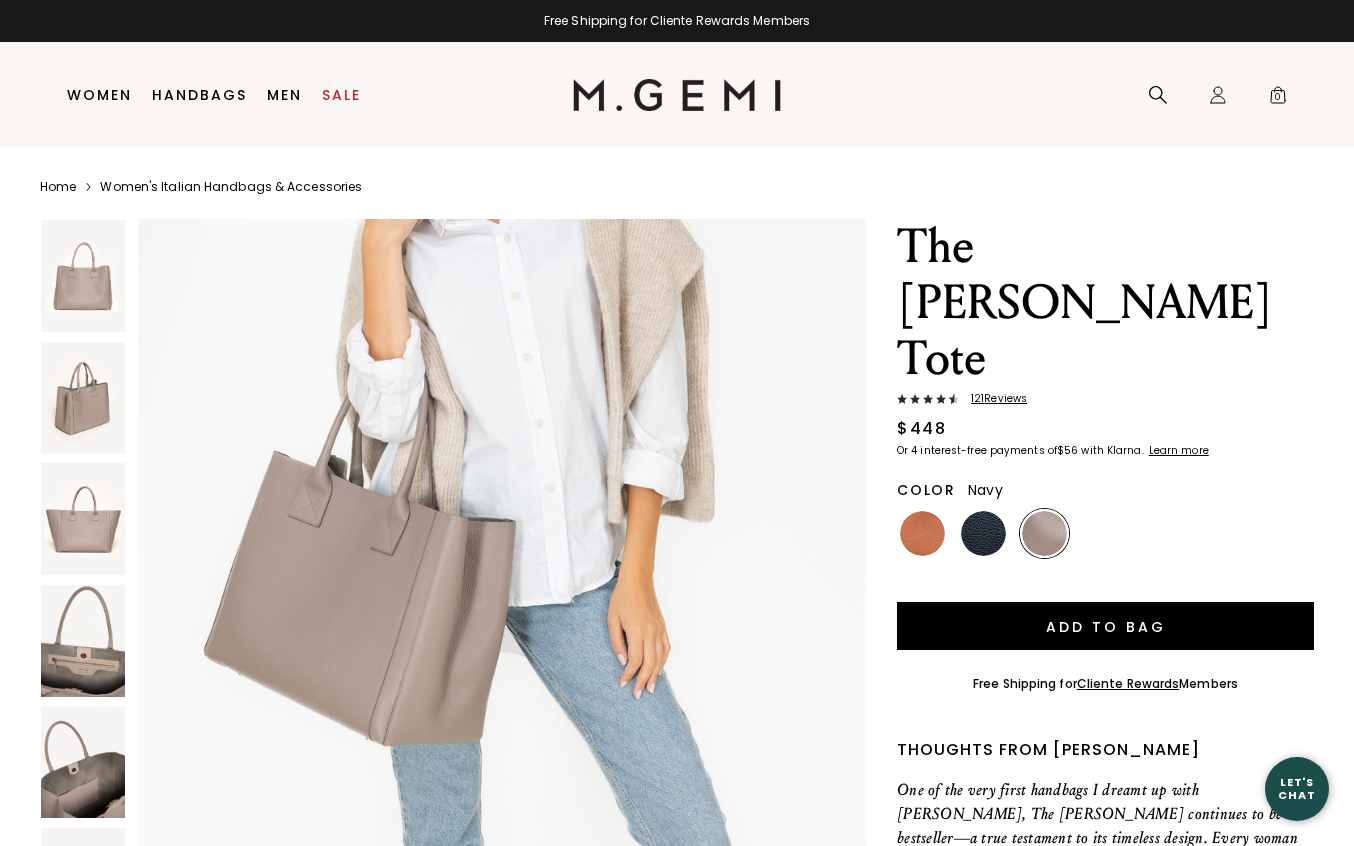 click at bounding box center [983, 533] 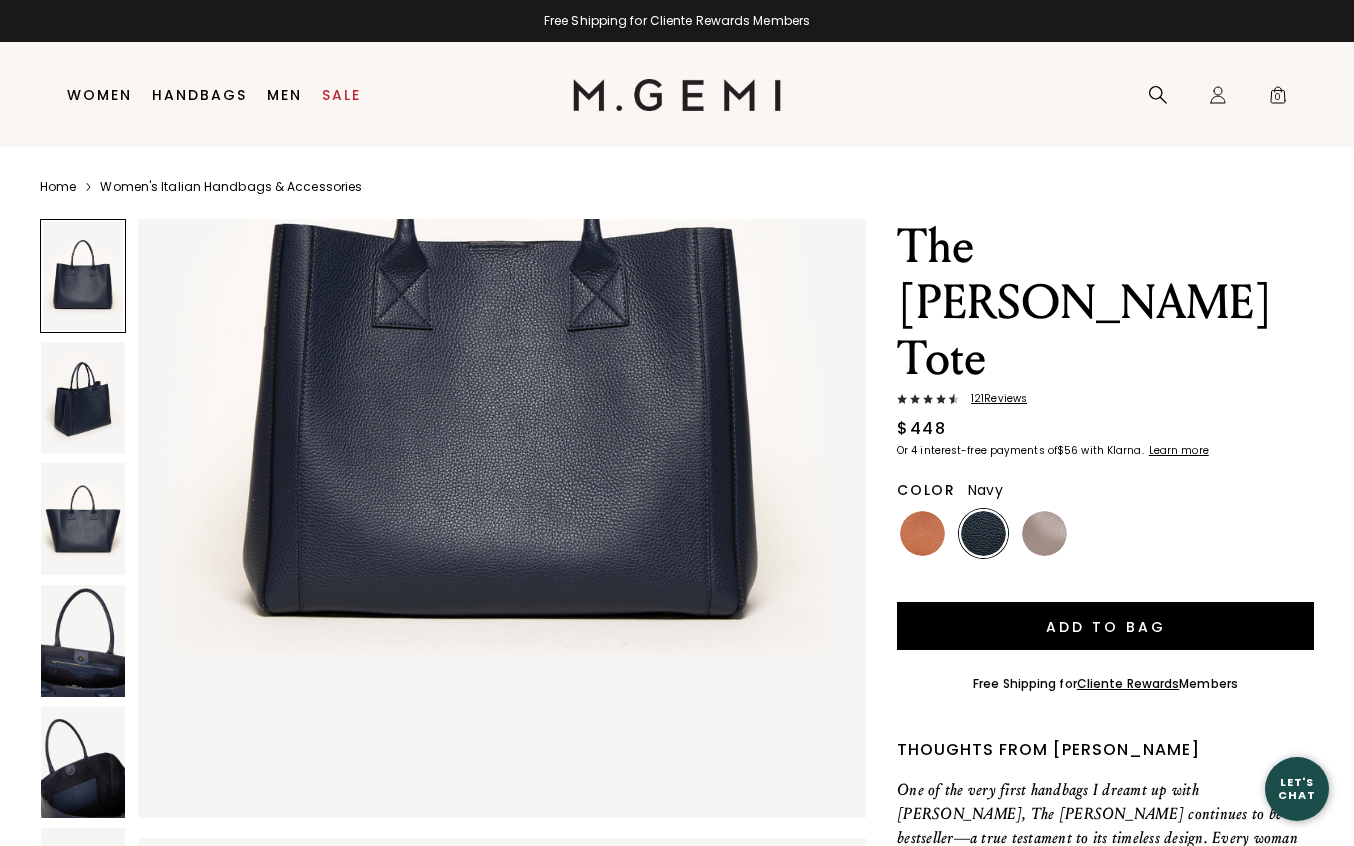 scroll, scrollTop: 394, scrollLeft: 0, axis: vertical 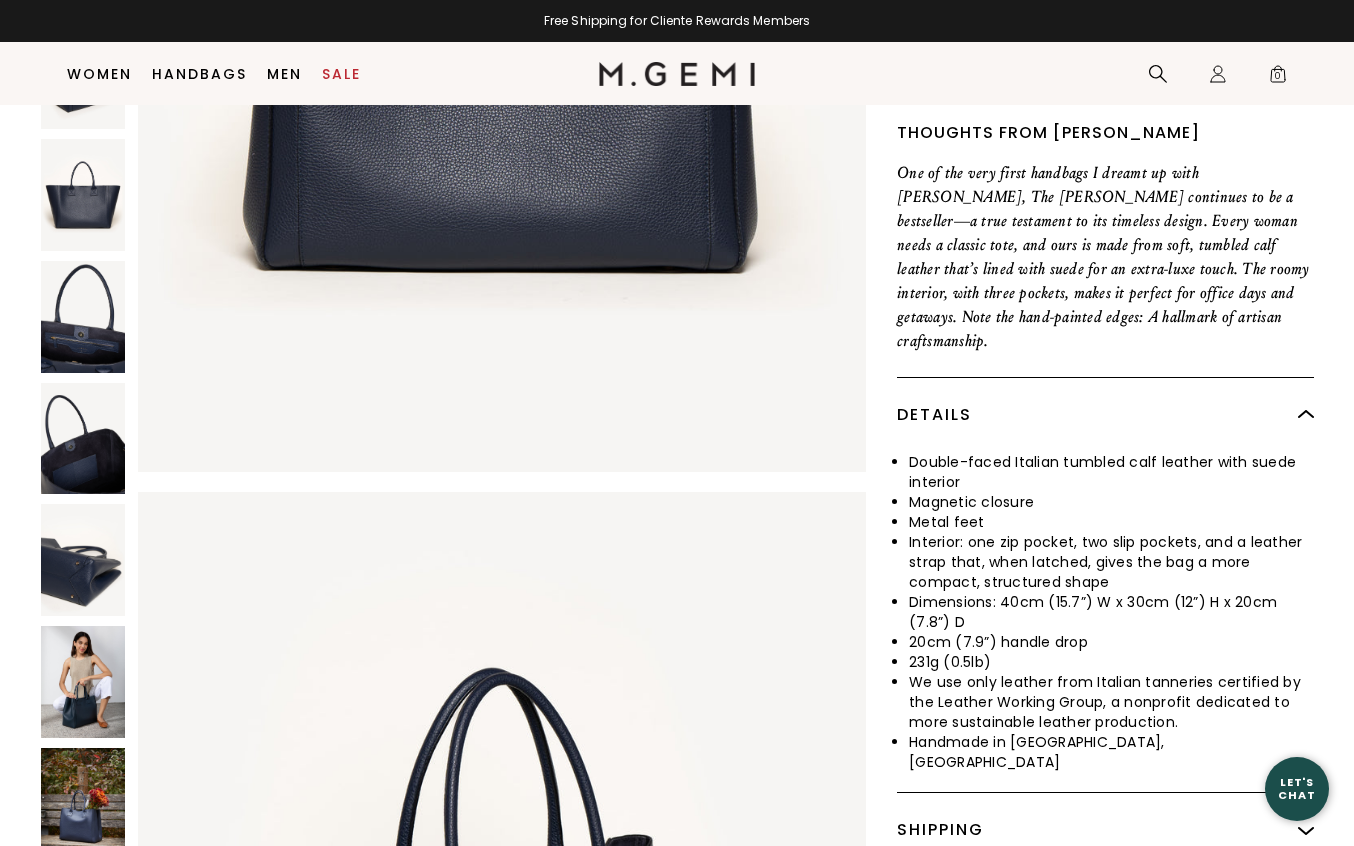 click at bounding box center [83, 682] 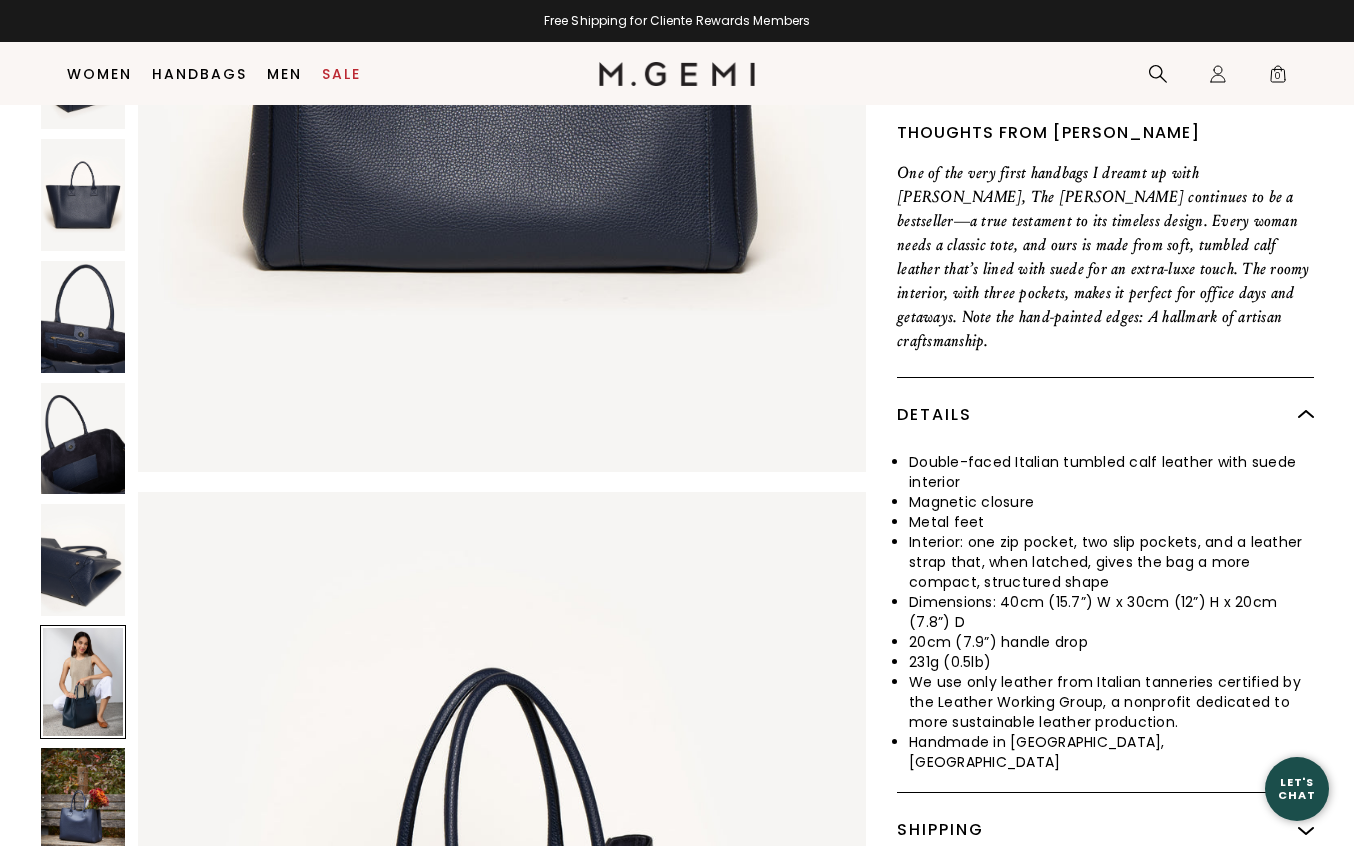 scroll, scrollTop: 5946, scrollLeft: 0, axis: vertical 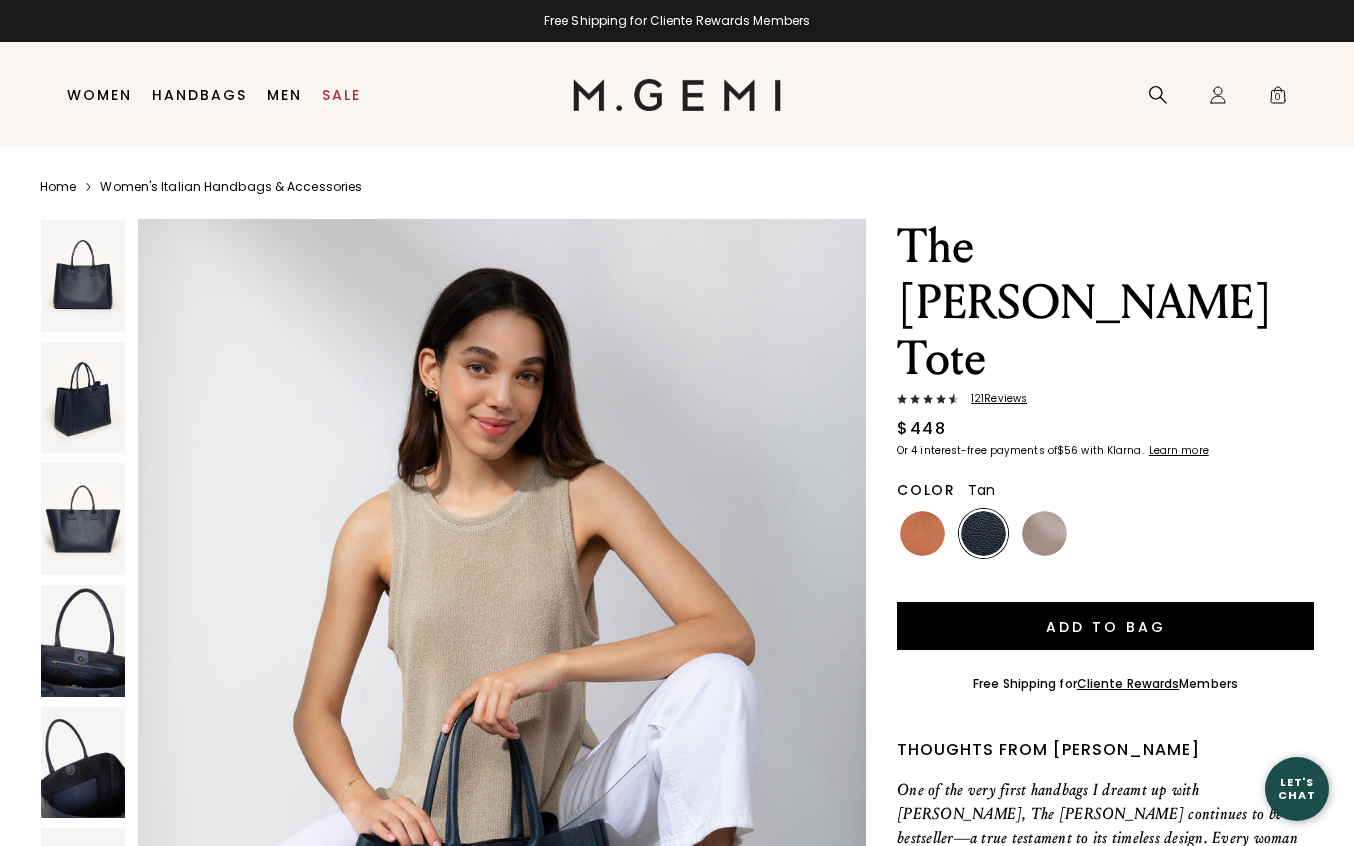 click at bounding box center [922, 533] 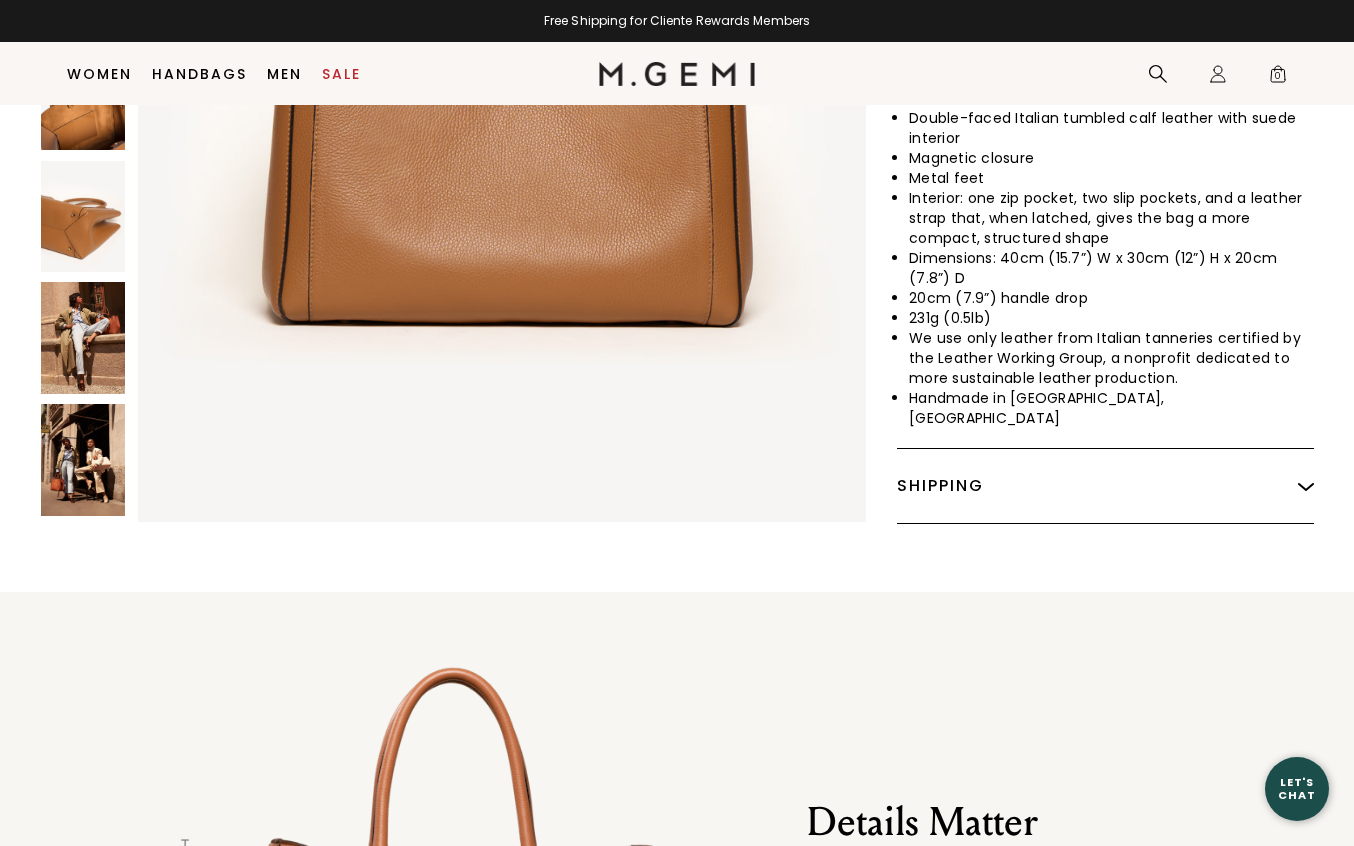 scroll, scrollTop: 733, scrollLeft: 0, axis: vertical 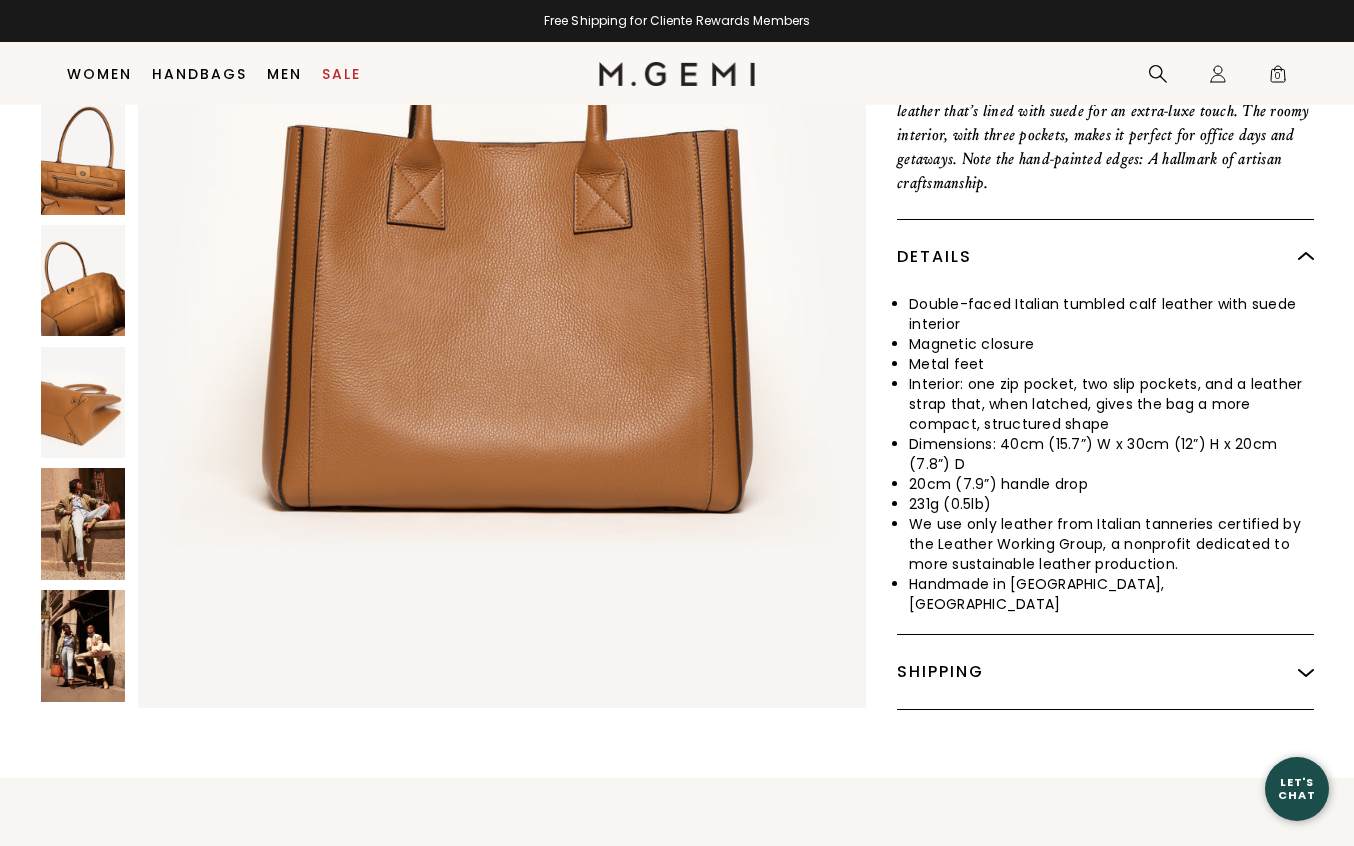 click at bounding box center (83, 524) 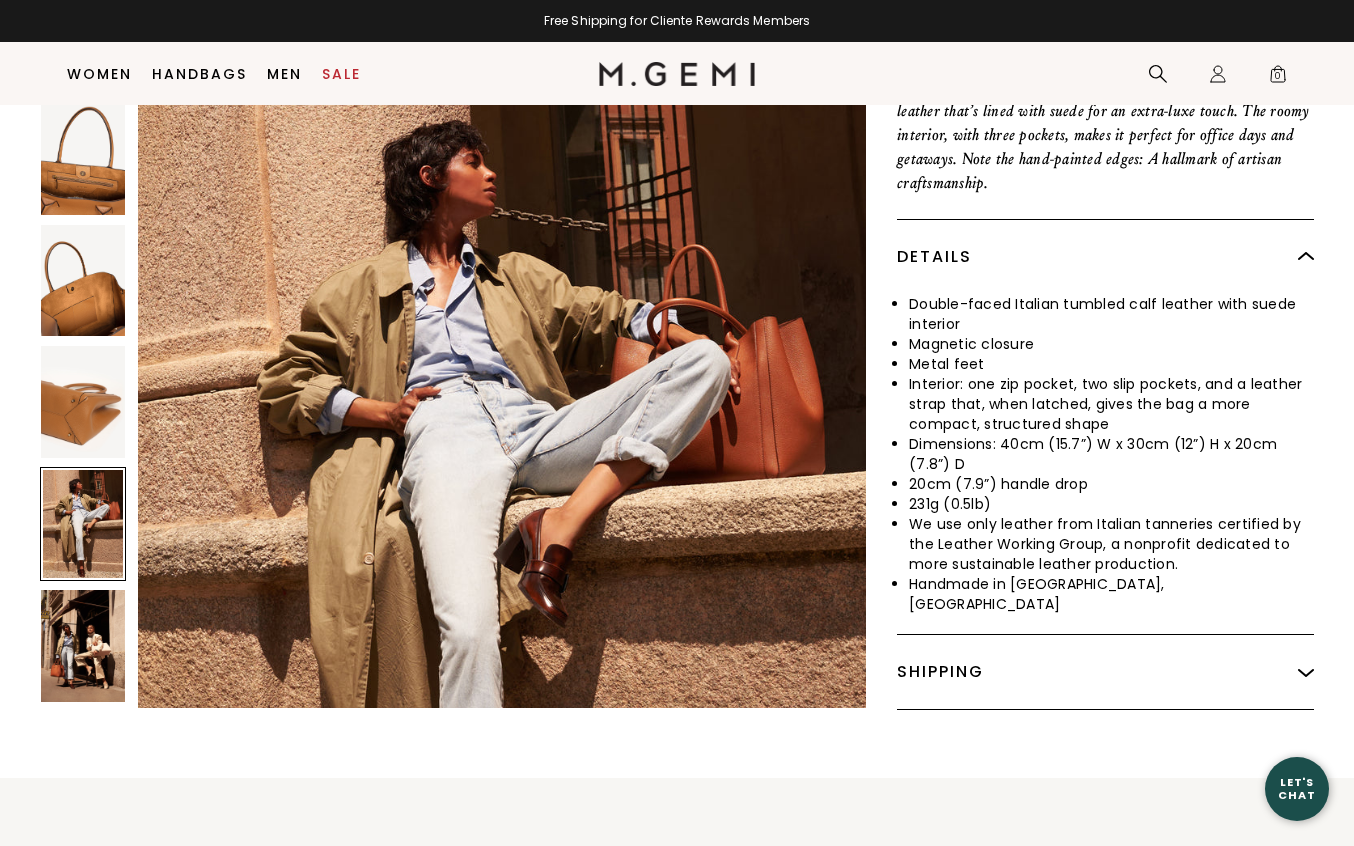 scroll, scrollTop: 5663, scrollLeft: 0, axis: vertical 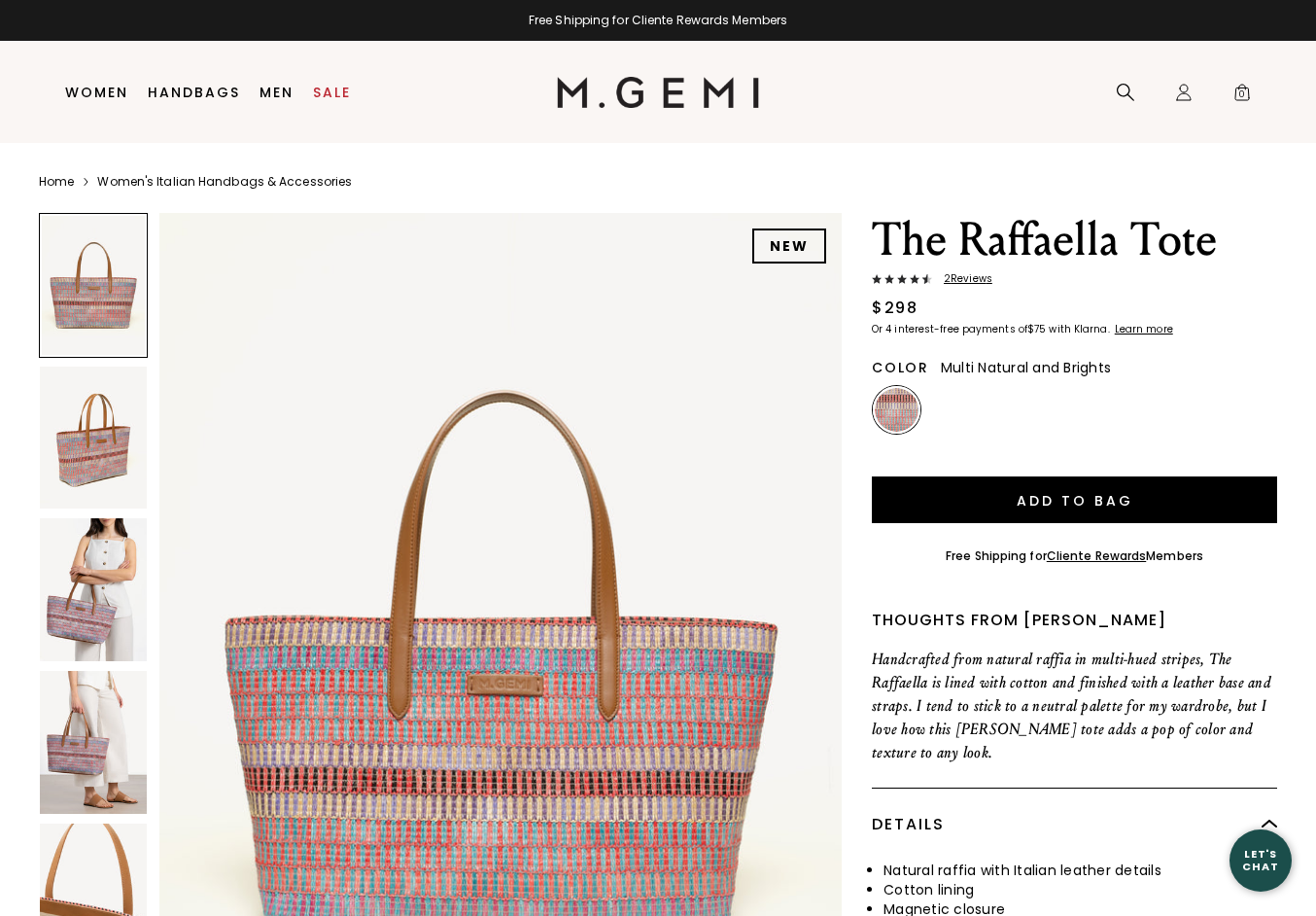 click at bounding box center (93, 589) 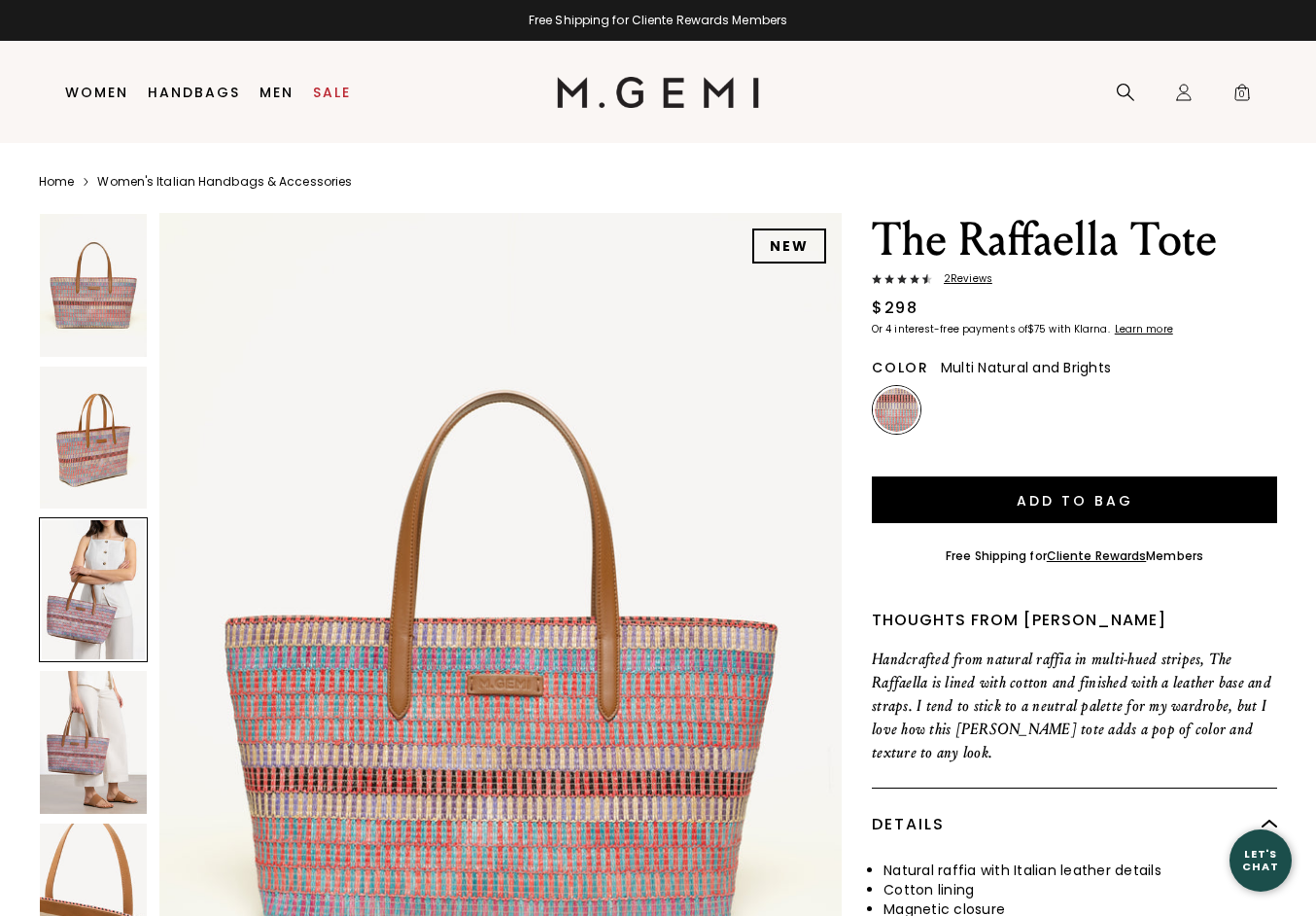 scroll, scrollTop: 1859, scrollLeft: 0, axis: vertical 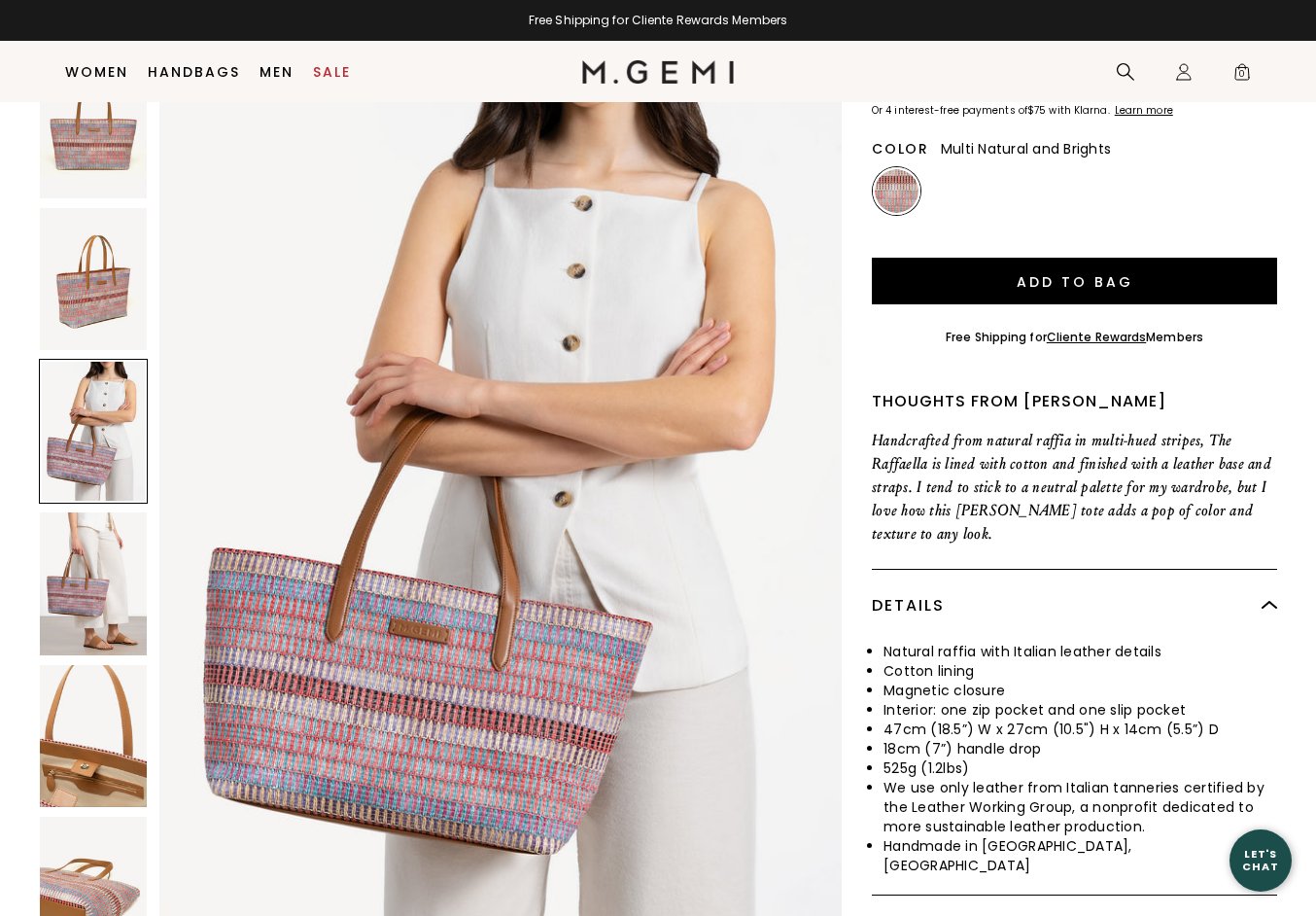 click at bounding box center (93, 279) 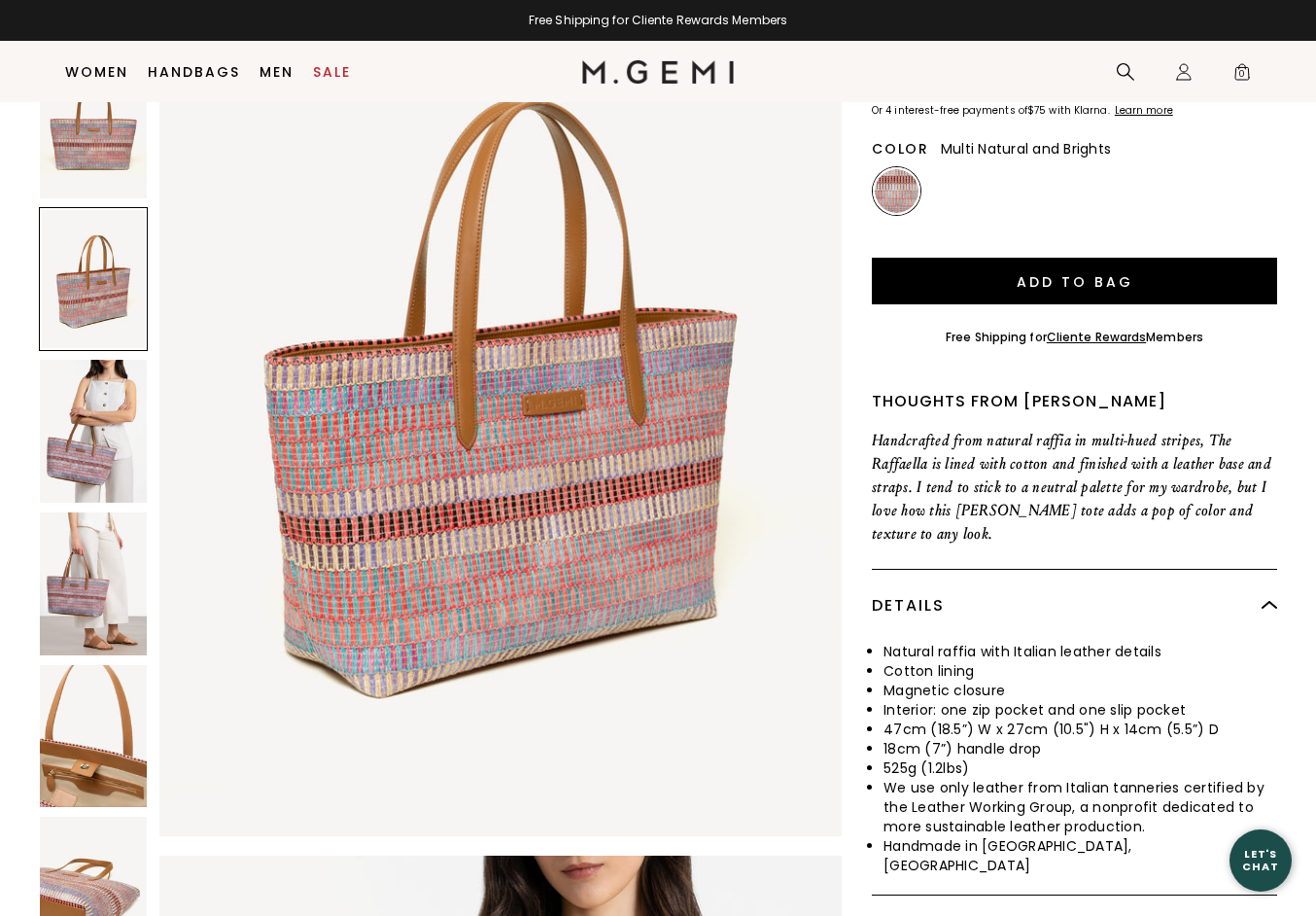 scroll, scrollTop: 930, scrollLeft: 0, axis: vertical 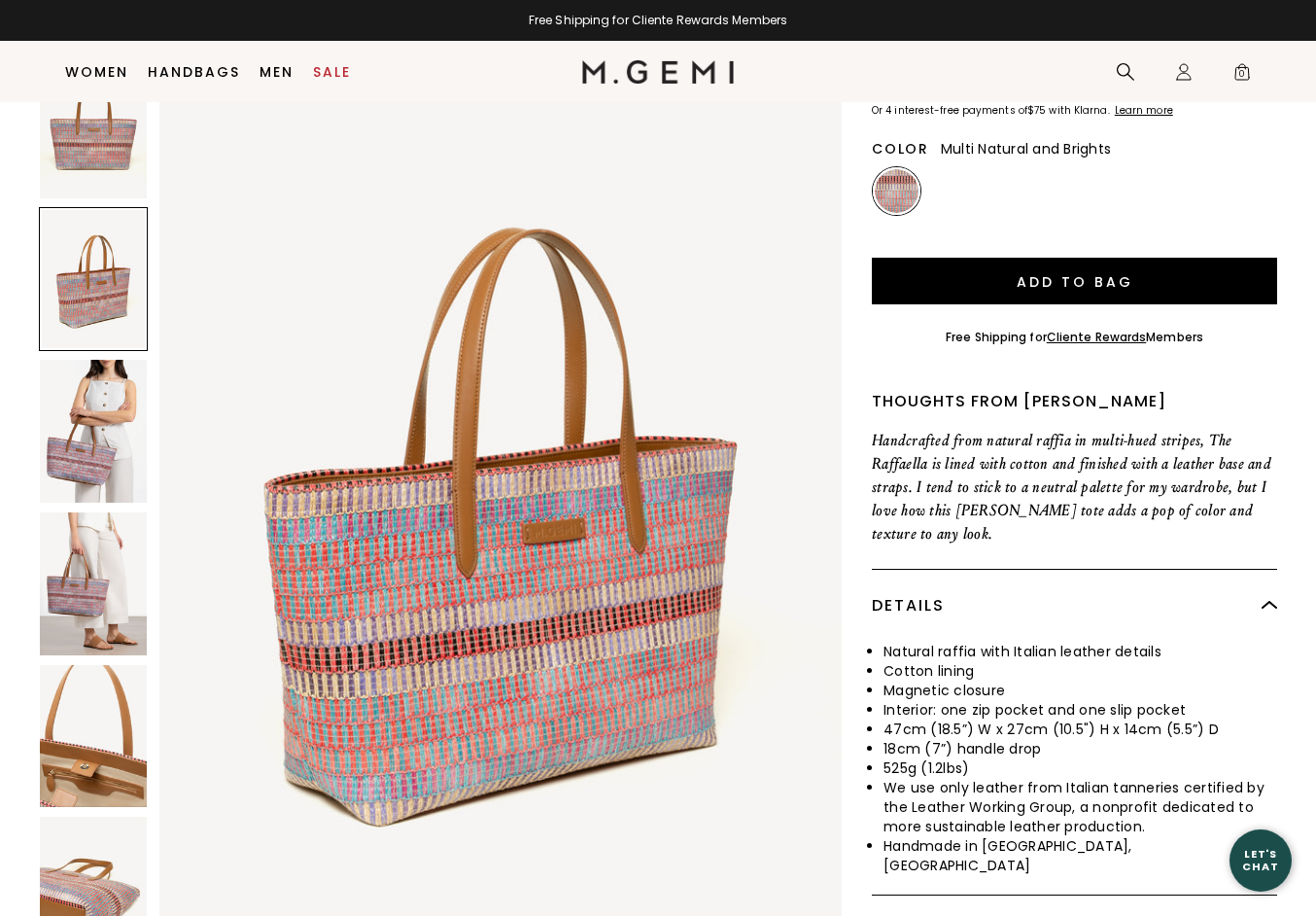 click at bounding box center [93, 583] 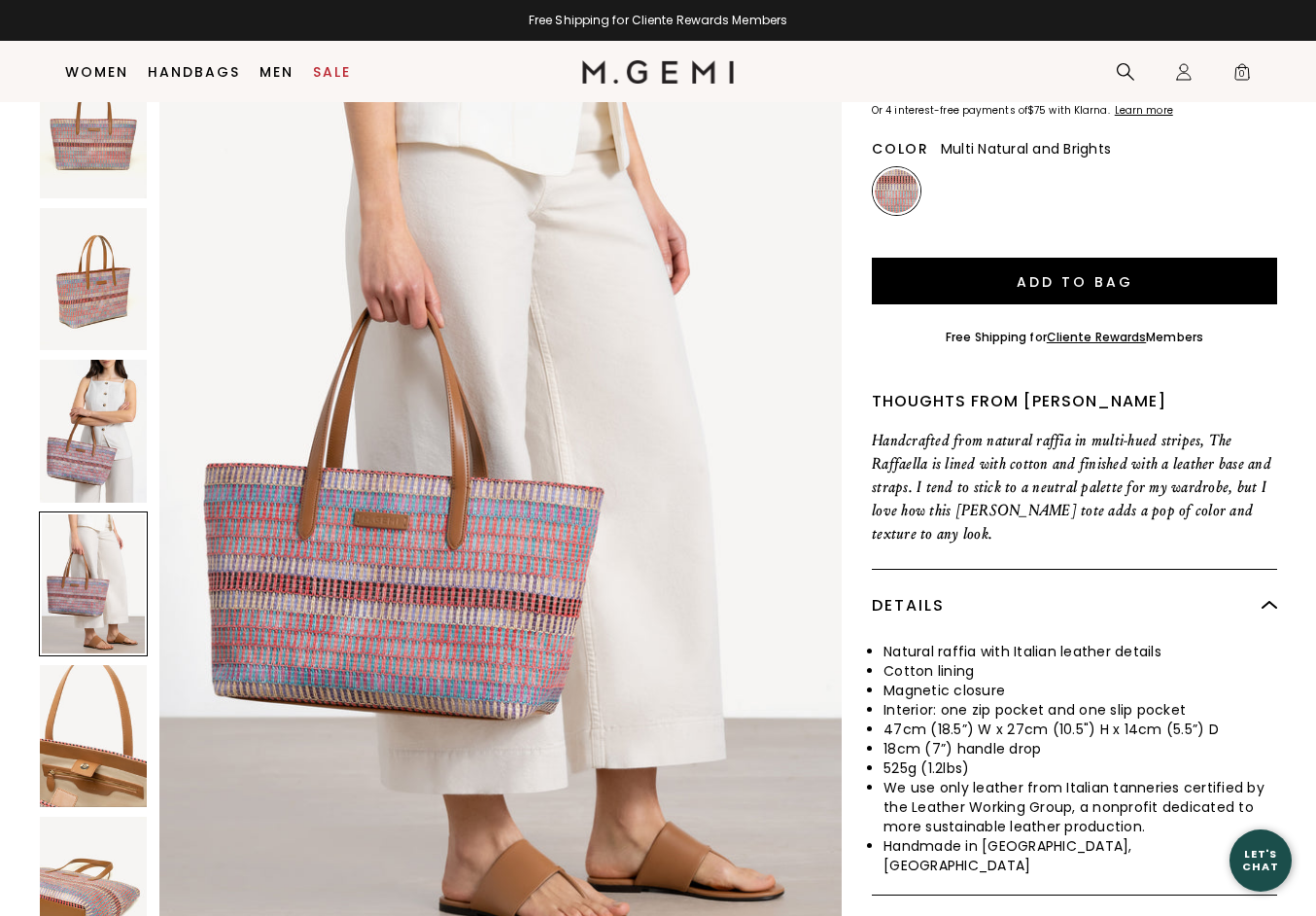 scroll, scrollTop: 2789, scrollLeft: 0, axis: vertical 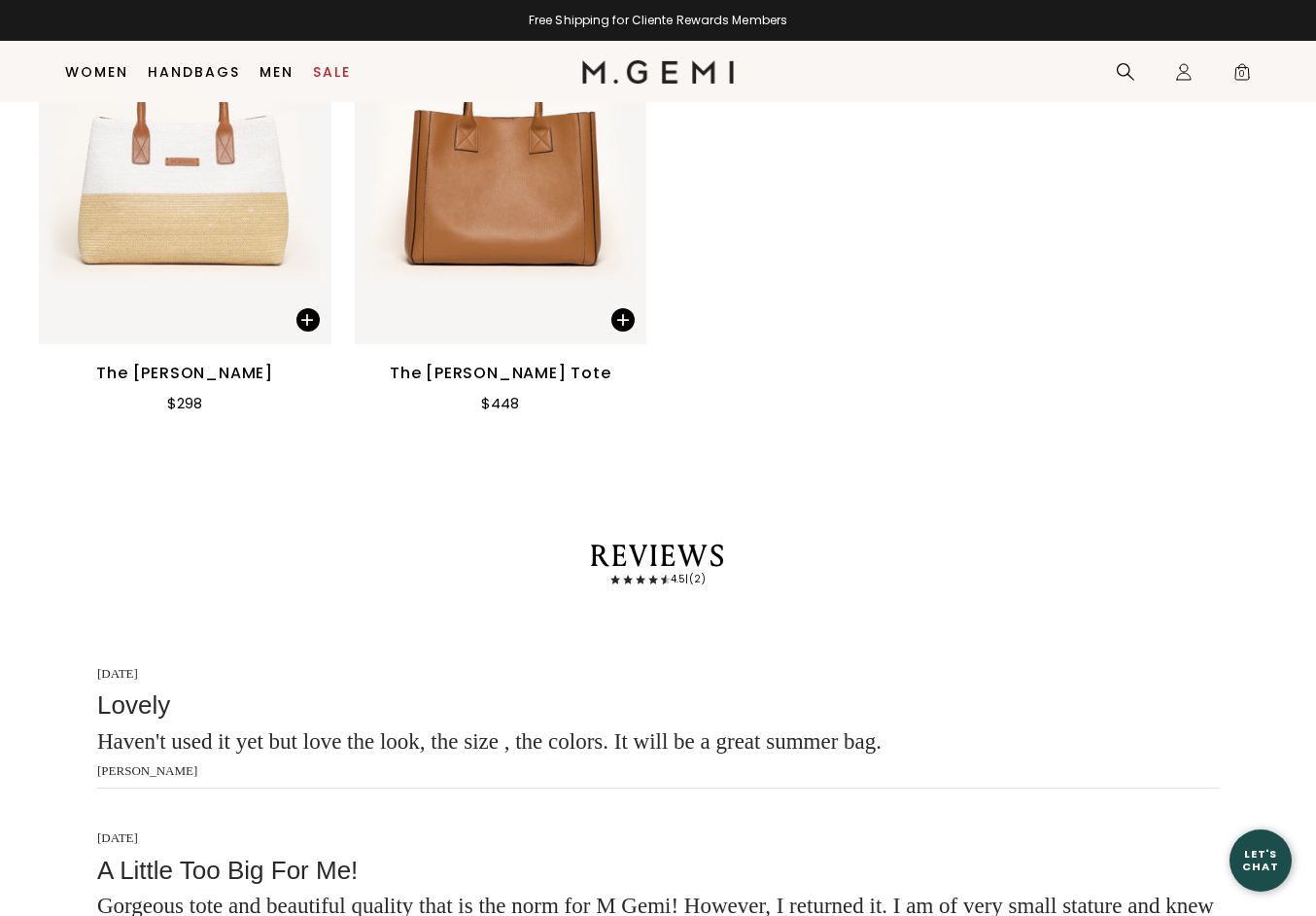 click at bounding box center (185, 149) 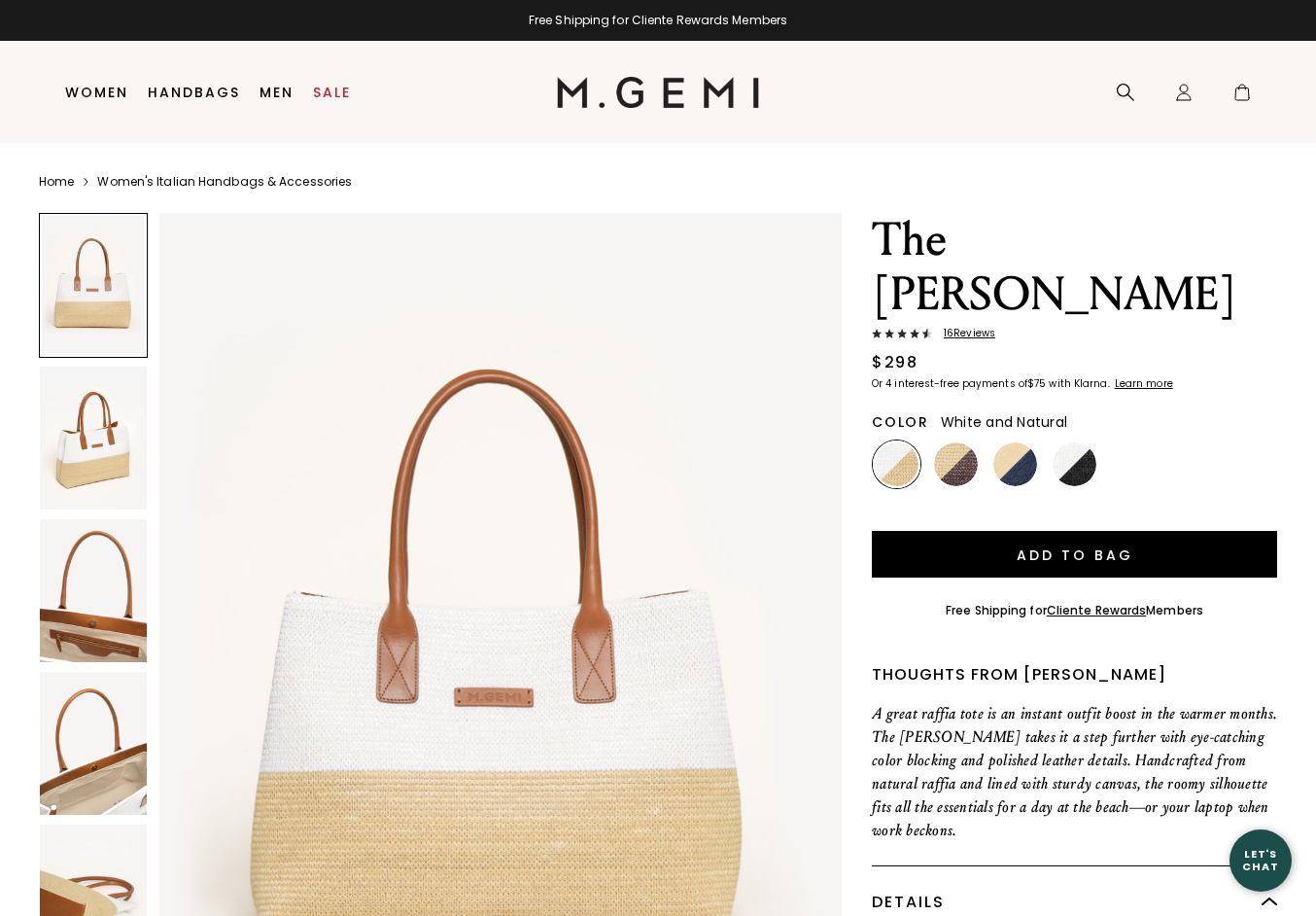 scroll, scrollTop: 0, scrollLeft: 0, axis: both 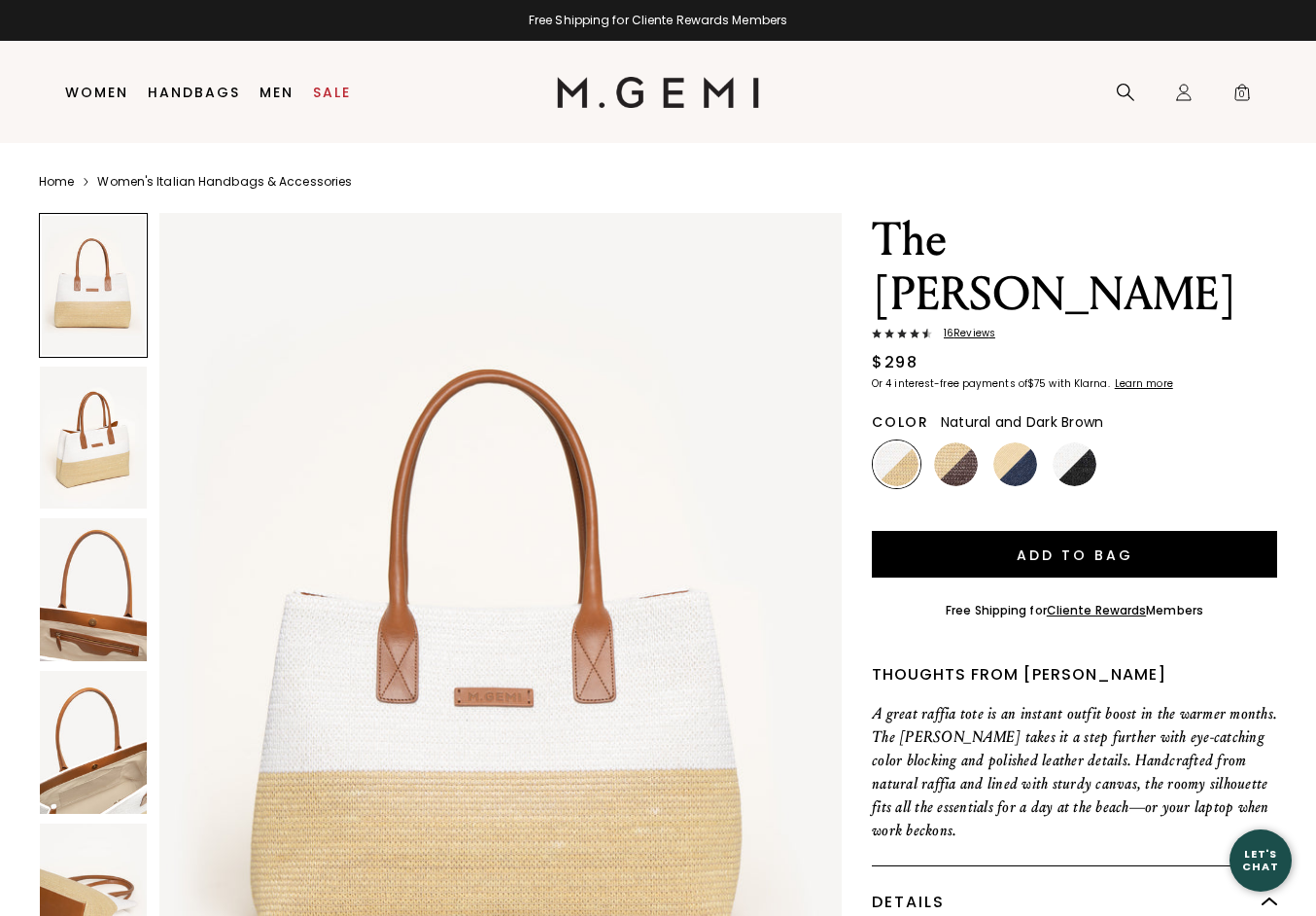 click at bounding box center (955, 464) 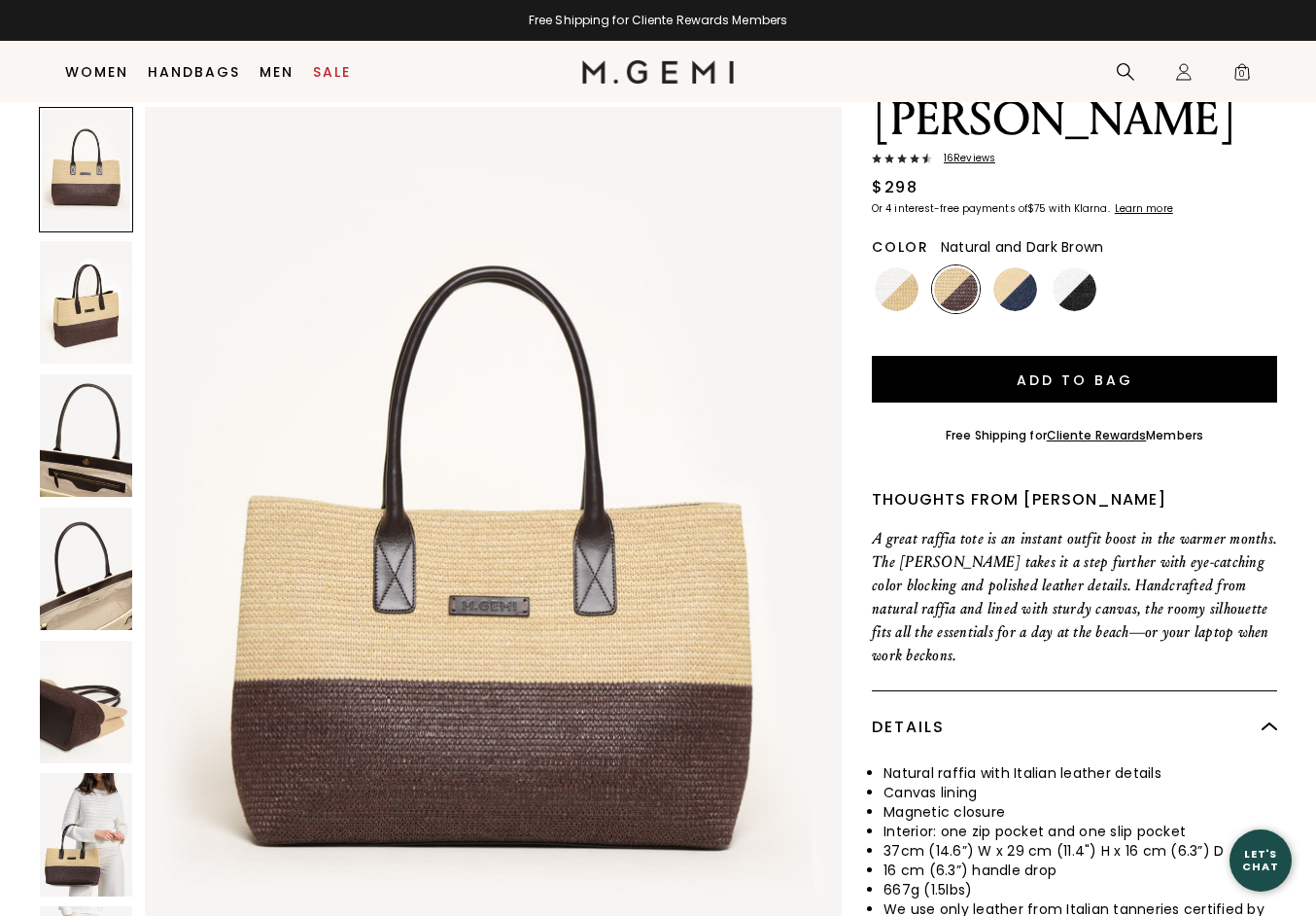 scroll, scrollTop: 155, scrollLeft: 0, axis: vertical 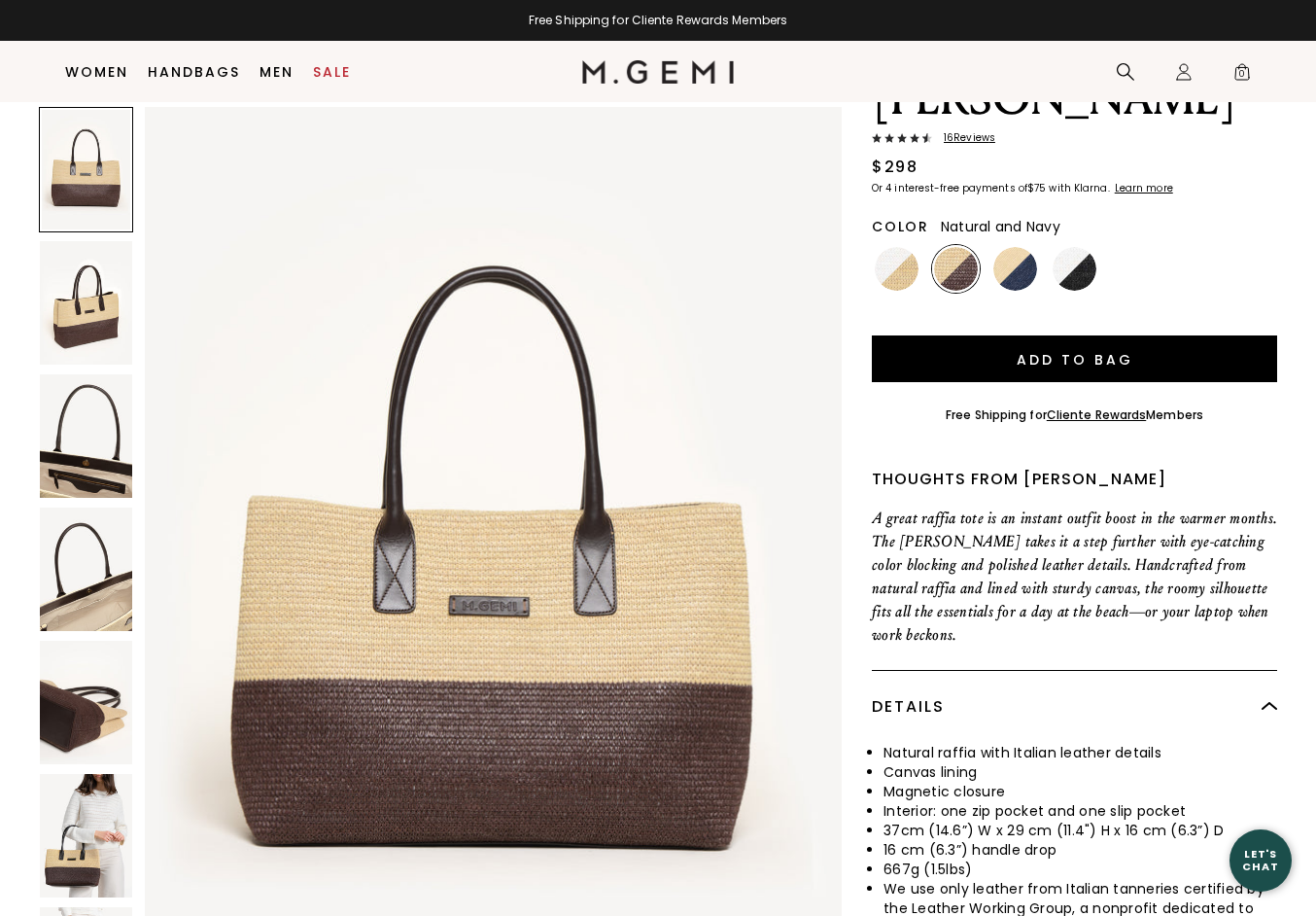 click at bounding box center [1015, 268] 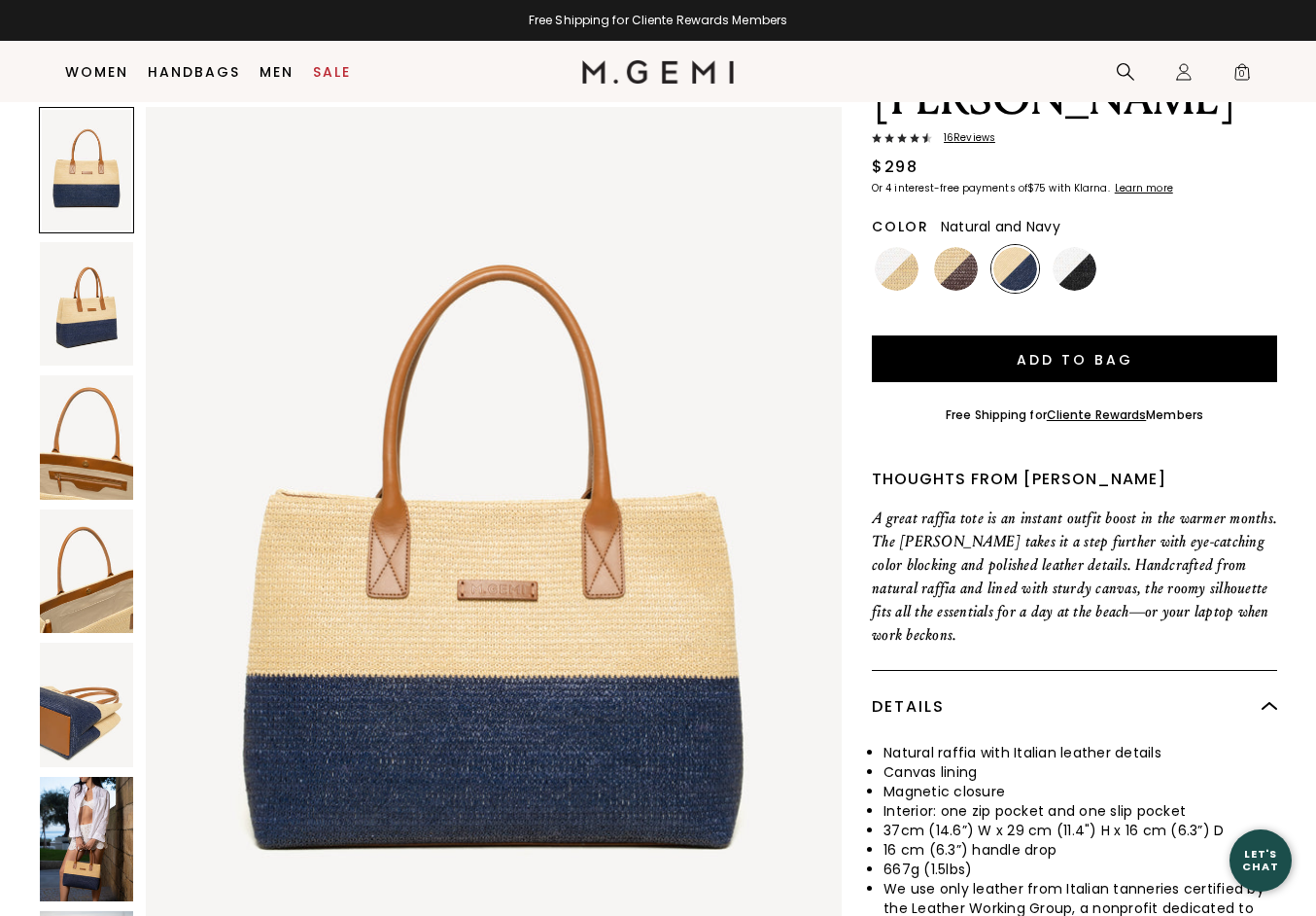 scroll, scrollTop: 0, scrollLeft: 0, axis: both 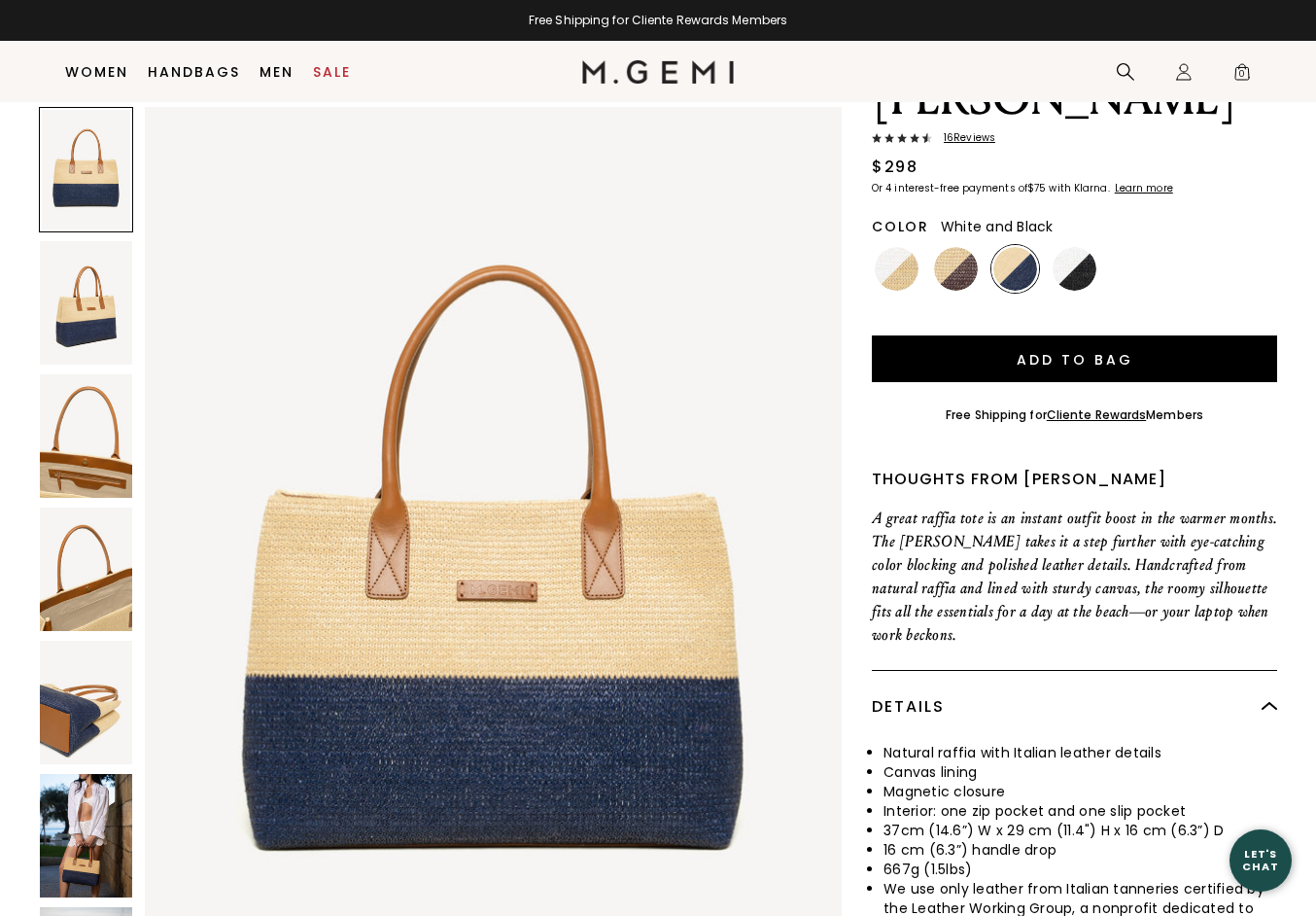 click at bounding box center (1074, 268) 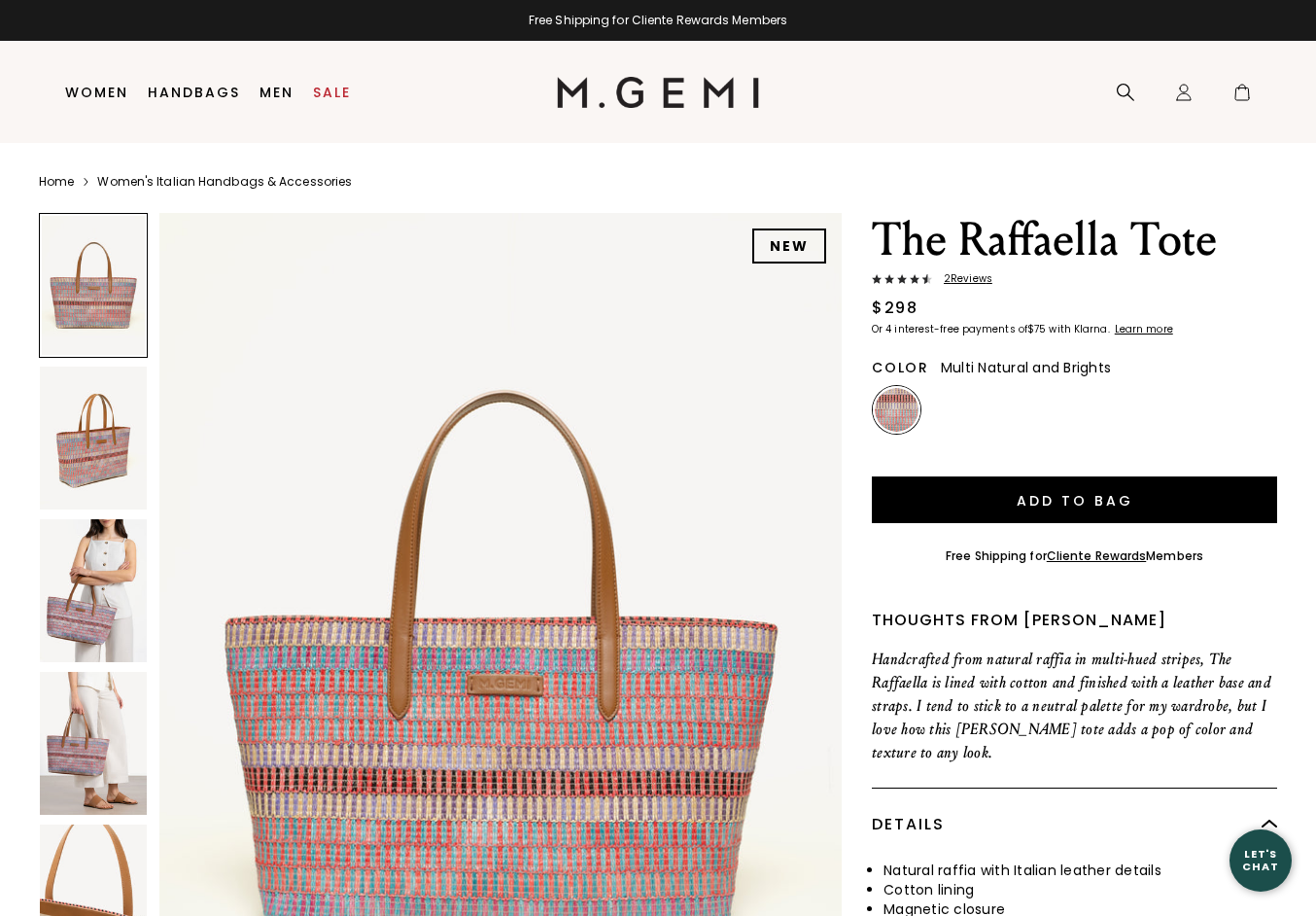 scroll, scrollTop: 0, scrollLeft: 0, axis: both 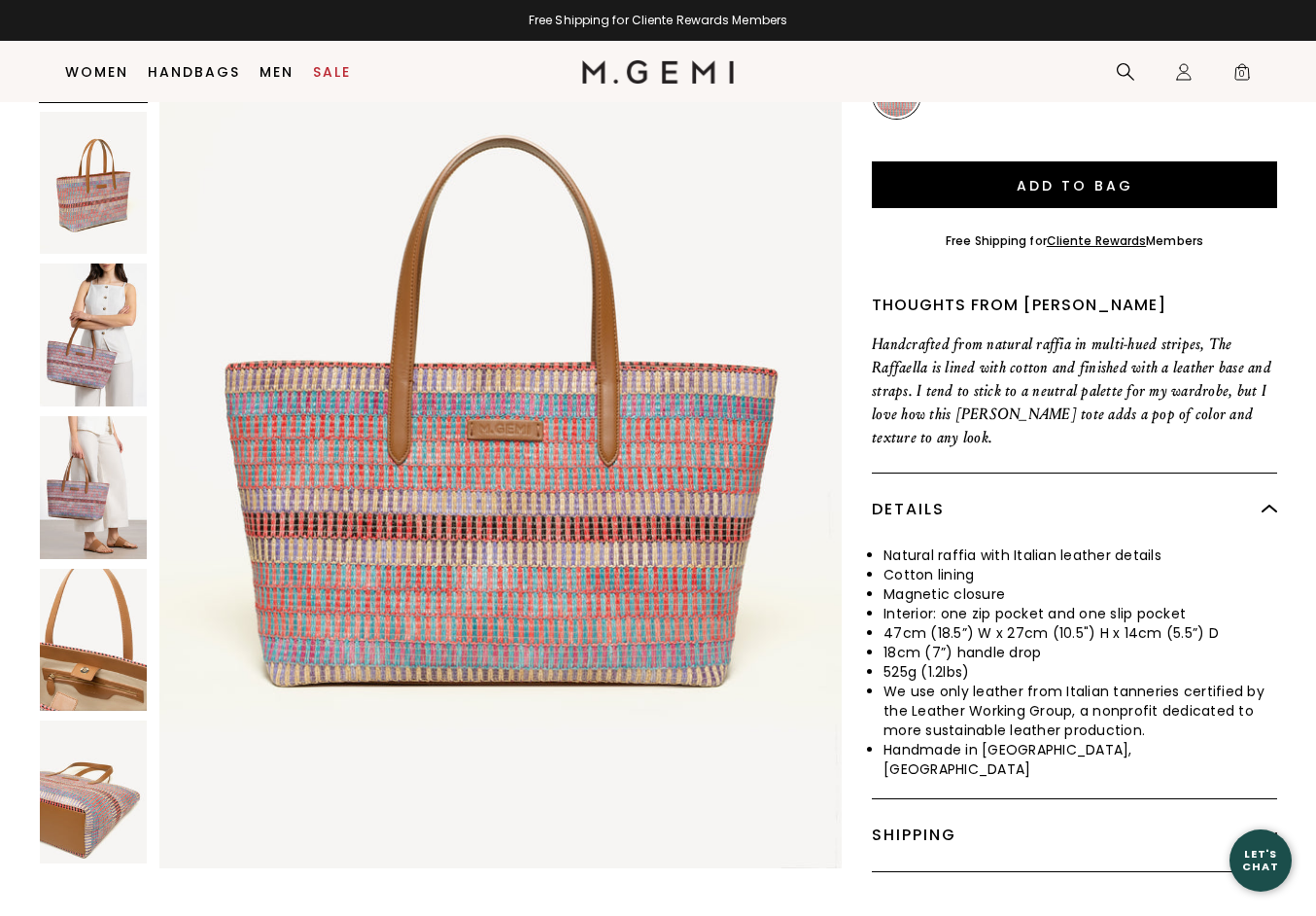 click at bounding box center [93, 640] 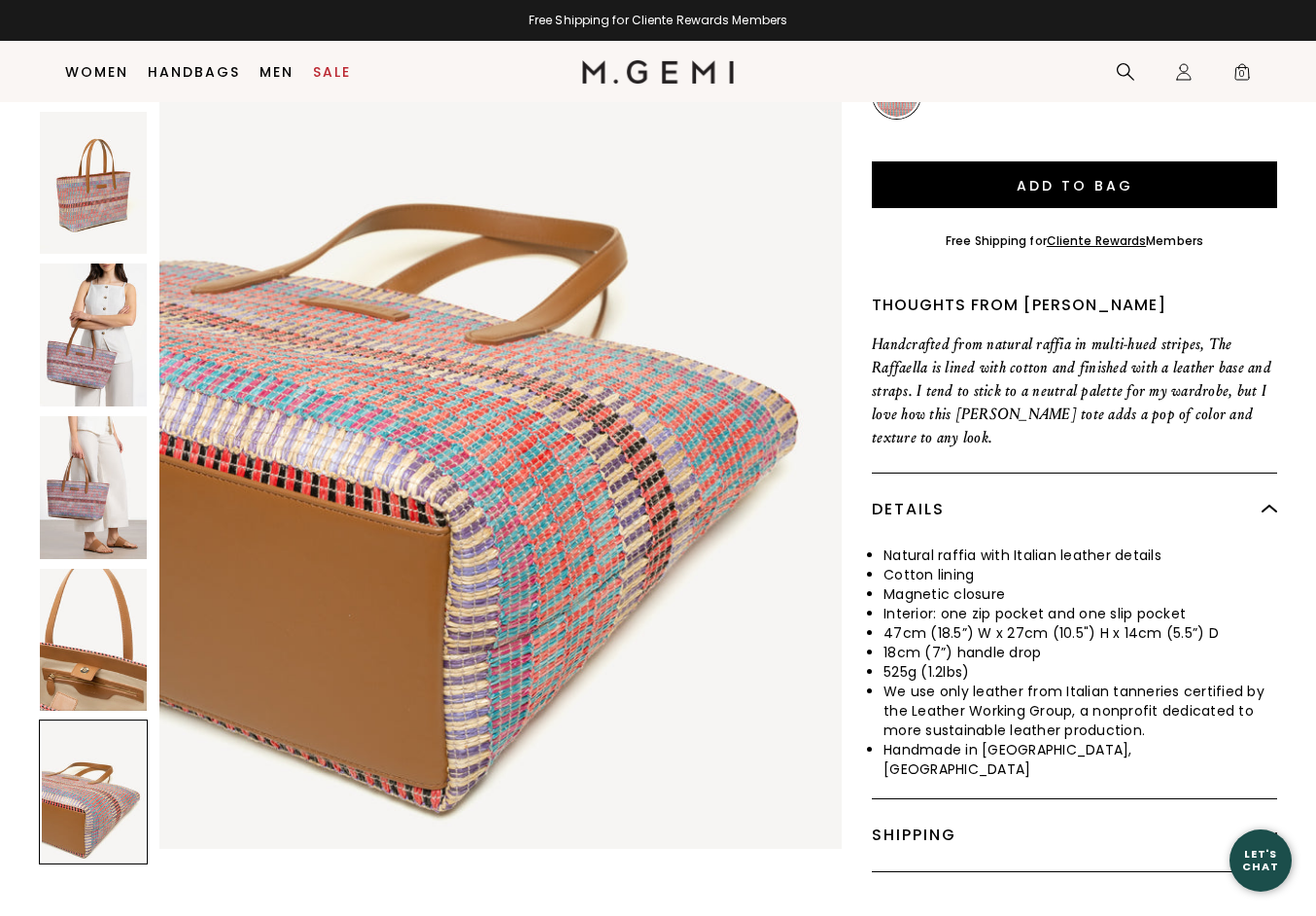 scroll, scrollTop: 4668, scrollLeft: 0, axis: vertical 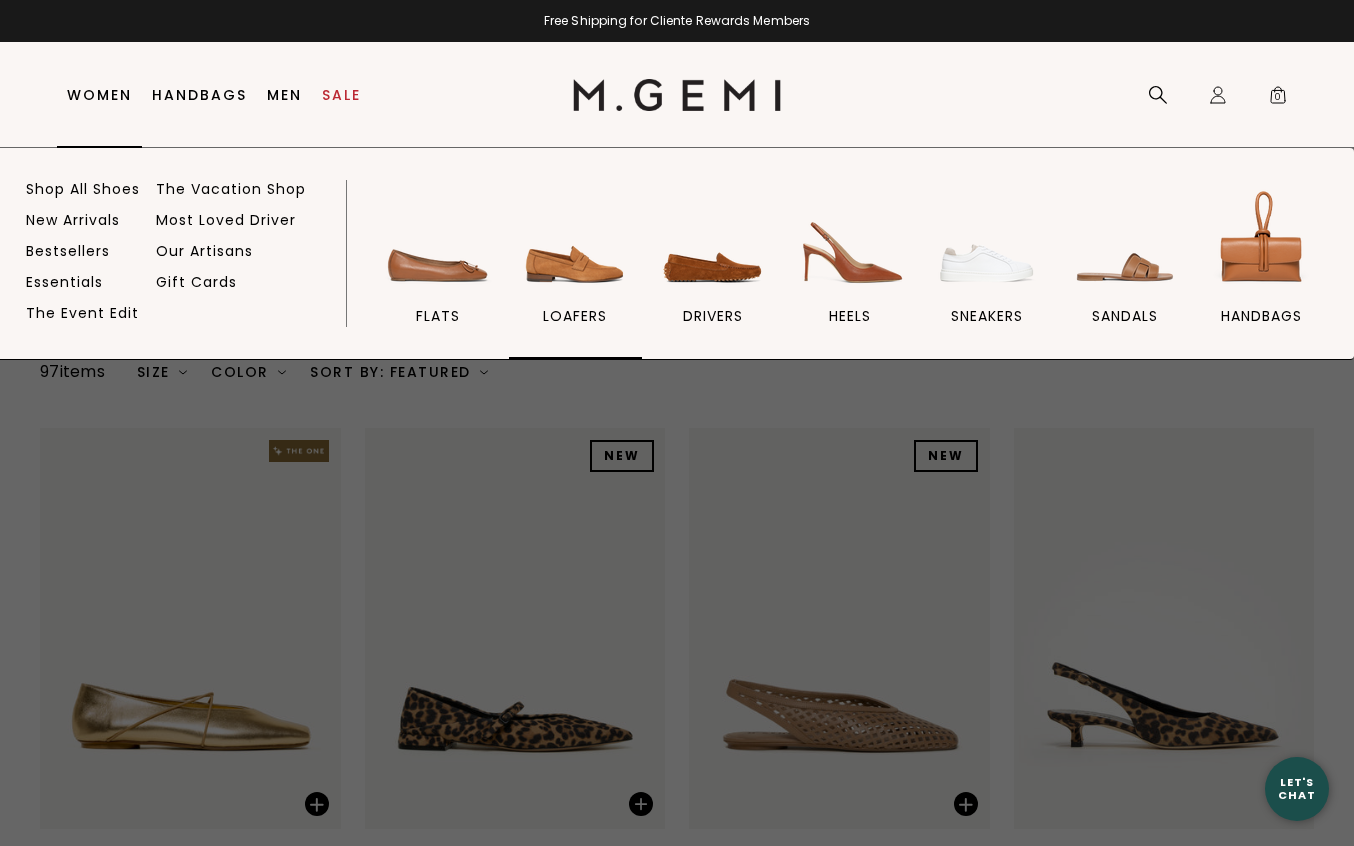 click at bounding box center [575, 241] 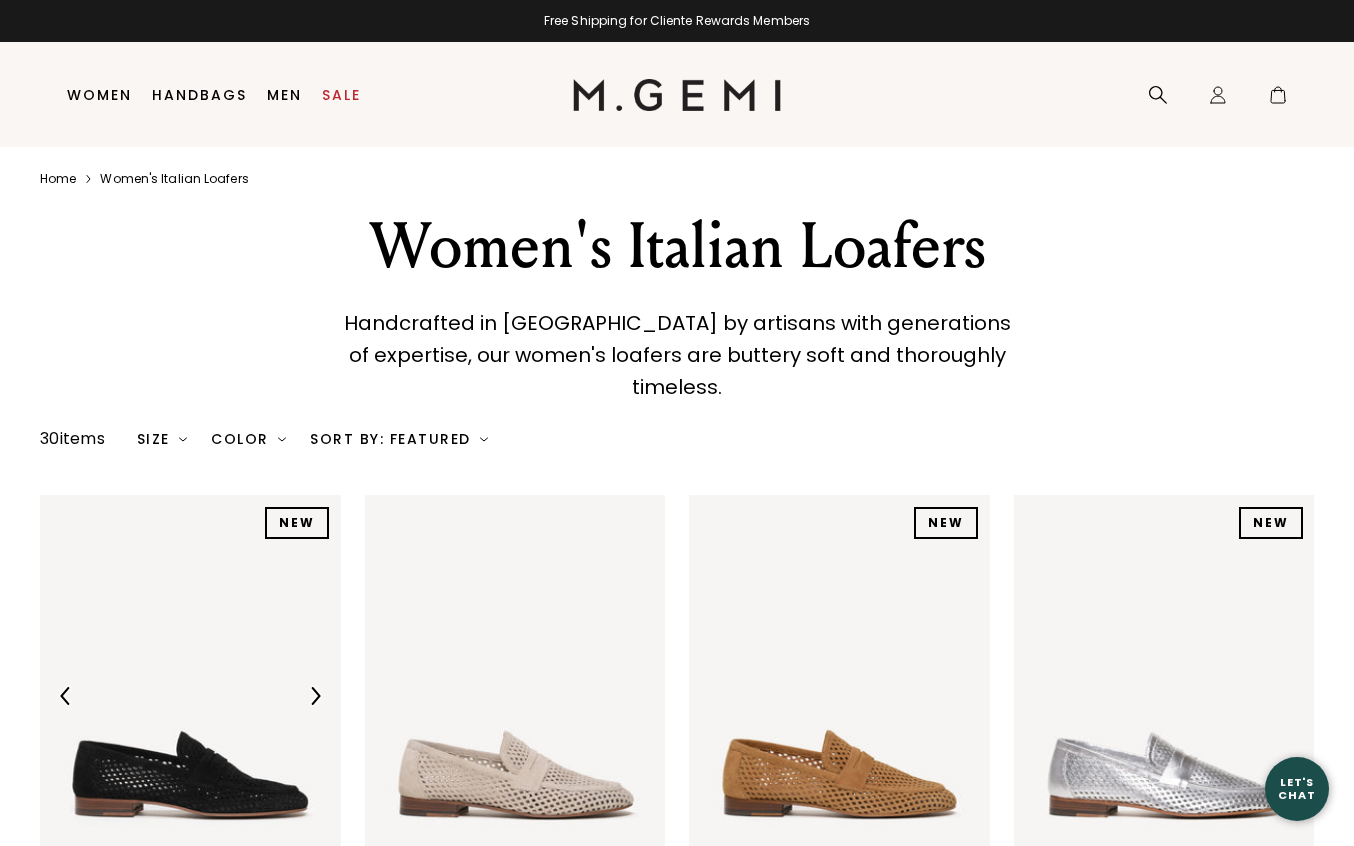 scroll, scrollTop: 0, scrollLeft: 0, axis: both 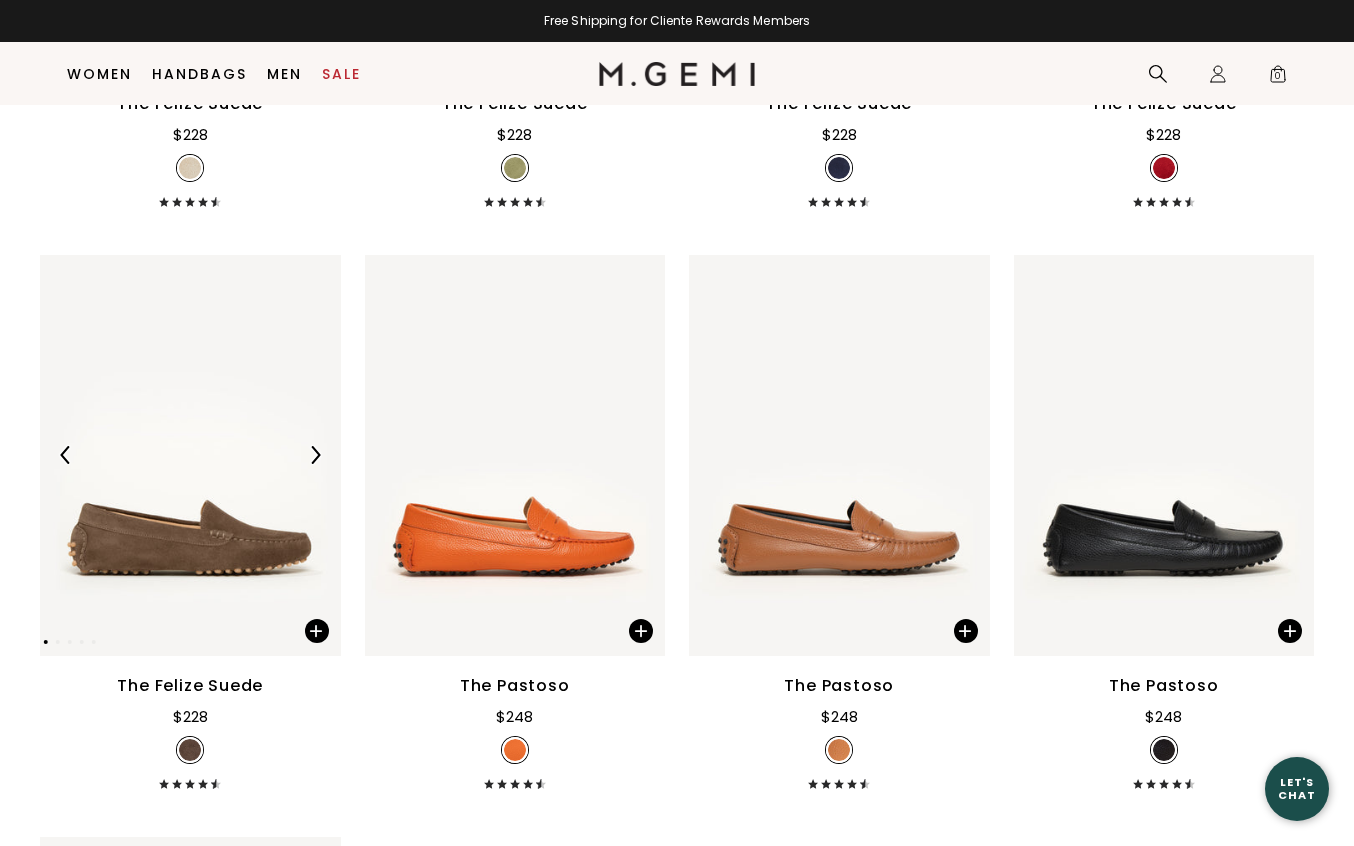 click at bounding box center (190, 455) 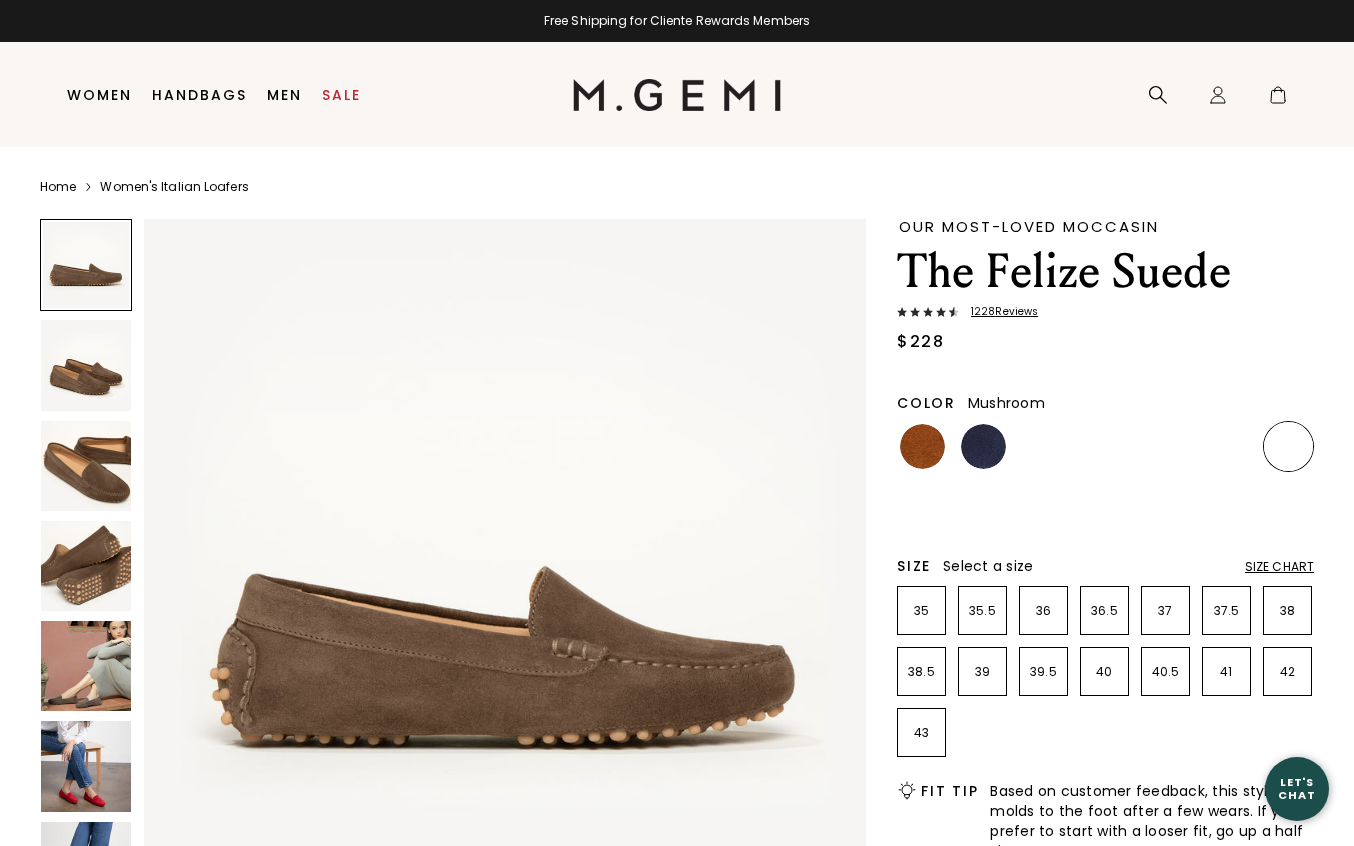 scroll, scrollTop: 0, scrollLeft: 0, axis: both 